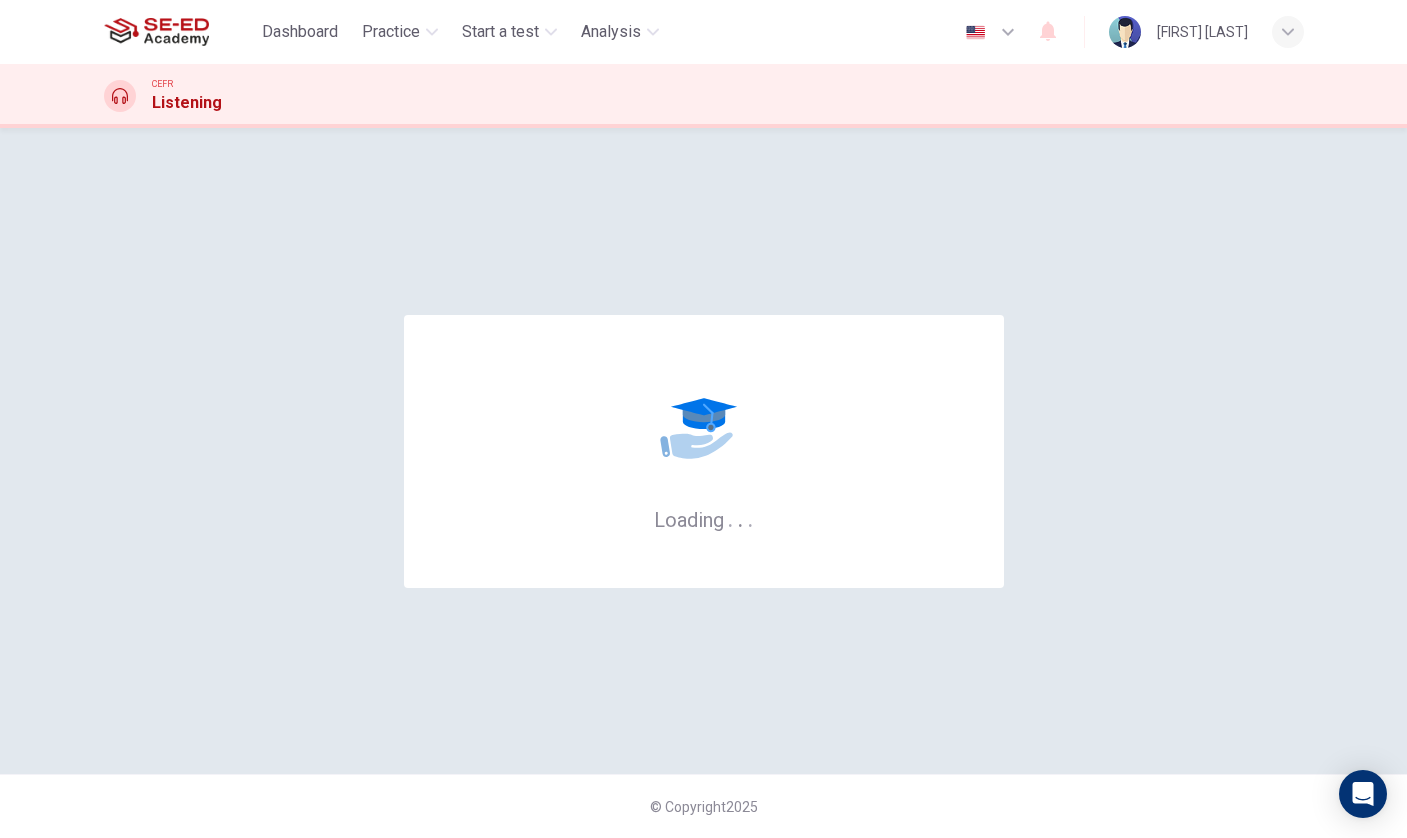 scroll, scrollTop: 0, scrollLeft: 0, axis: both 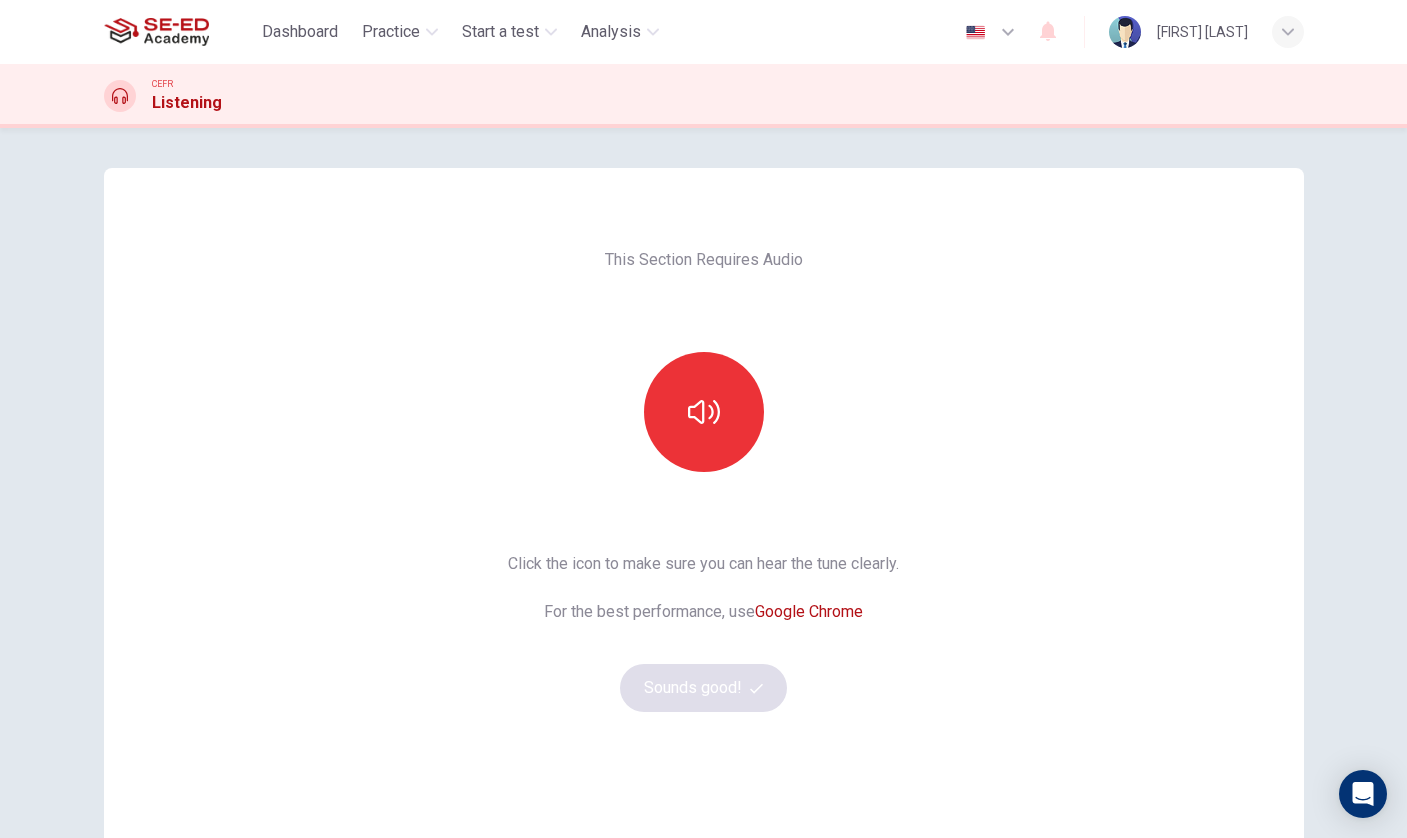 click on "This Section Requires Audio Click the icon to make sure you can hear the tune clearly. For the best performance, use  Google Chrome Sounds good!" at bounding box center (704, 515) 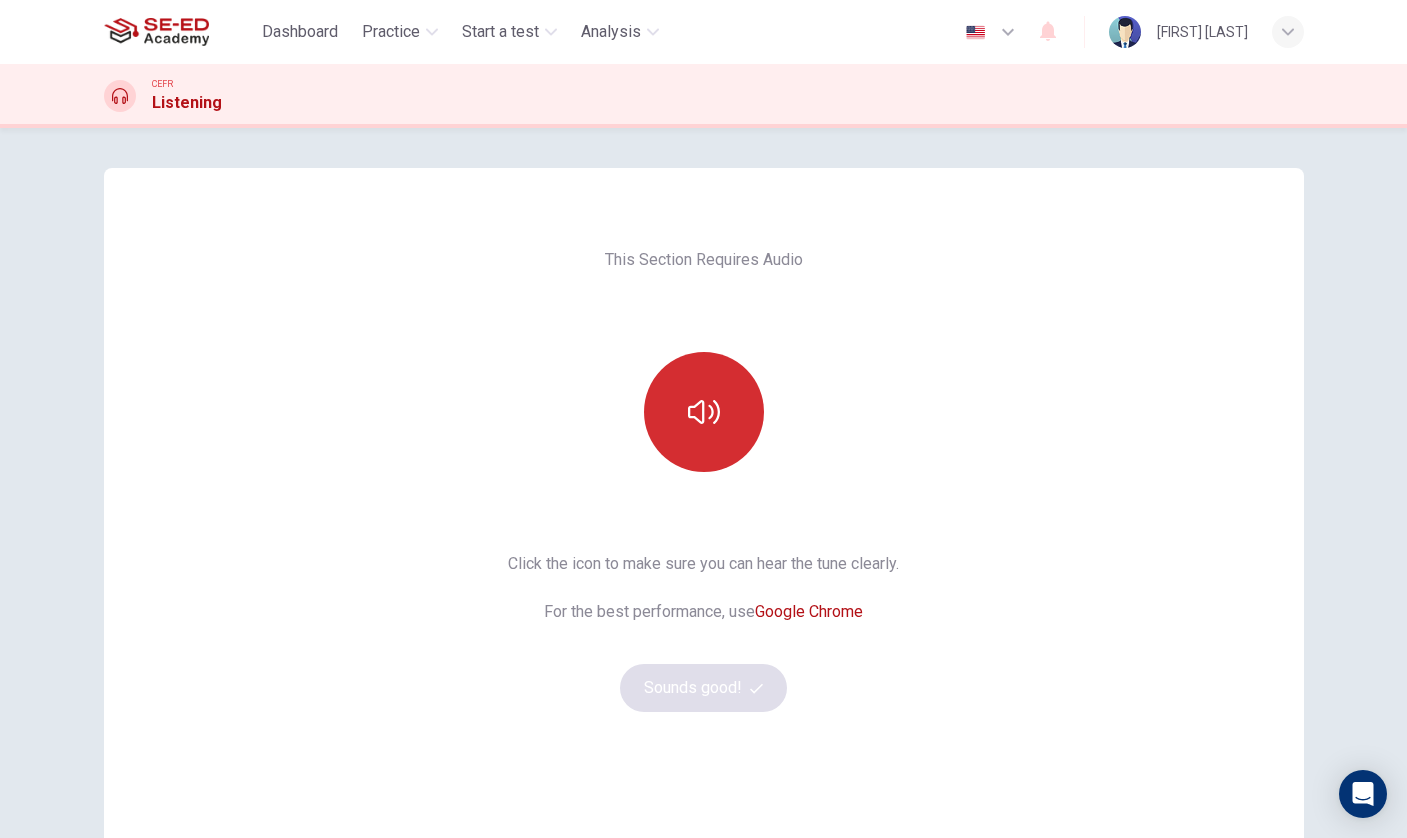click 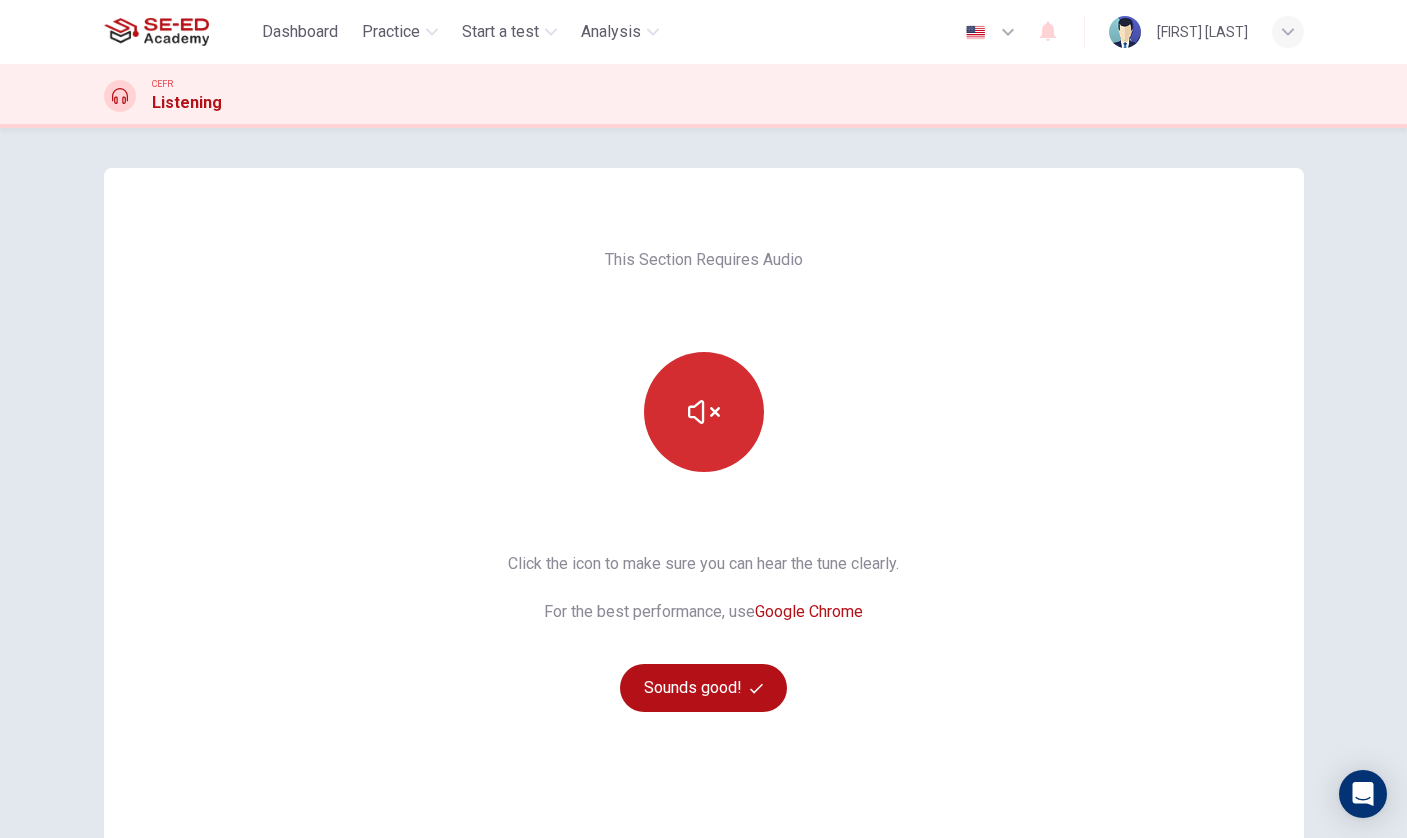 click at bounding box center [704, 412] 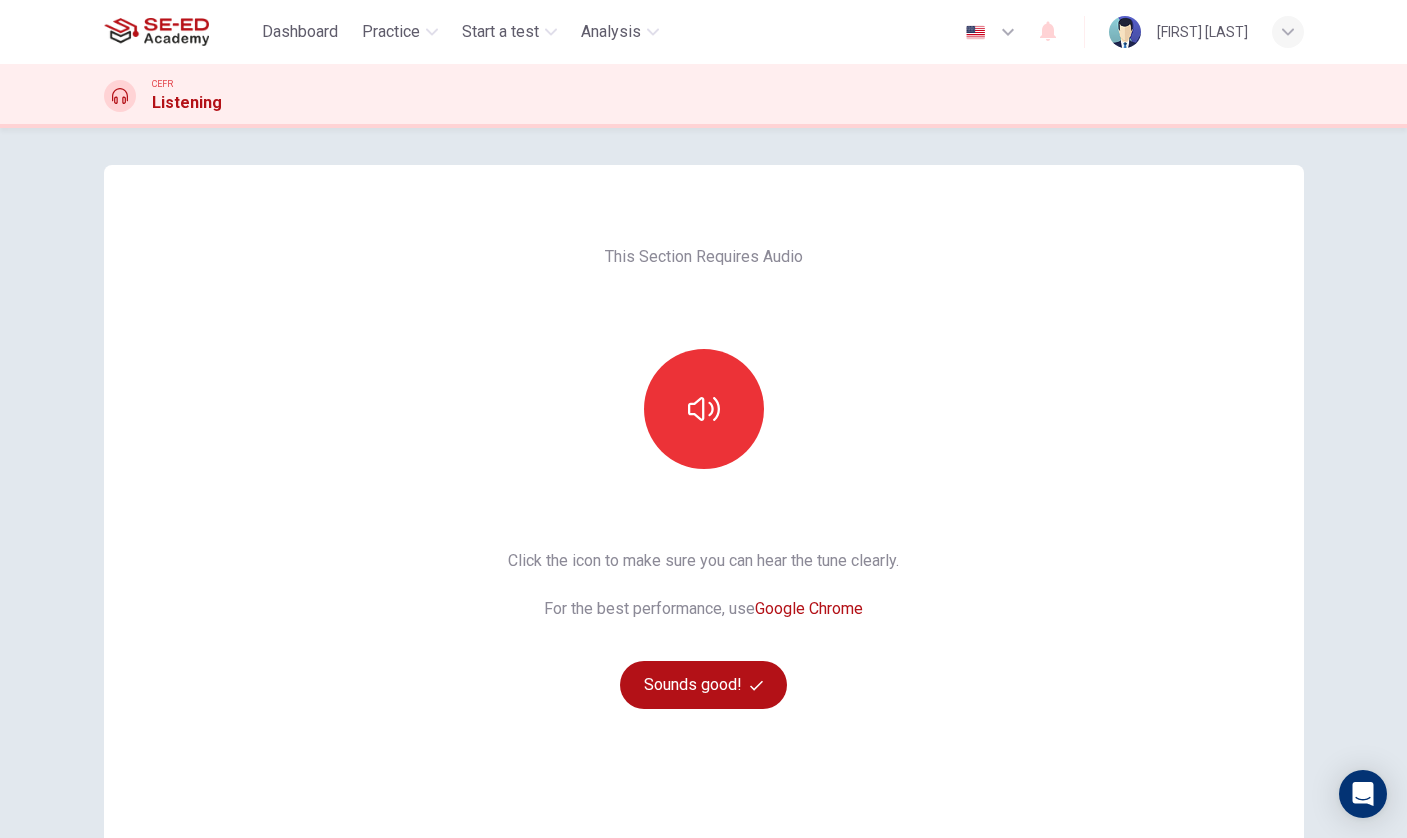 scroll, scrollTop: 4, scrollLeft: 0, axis: vertical 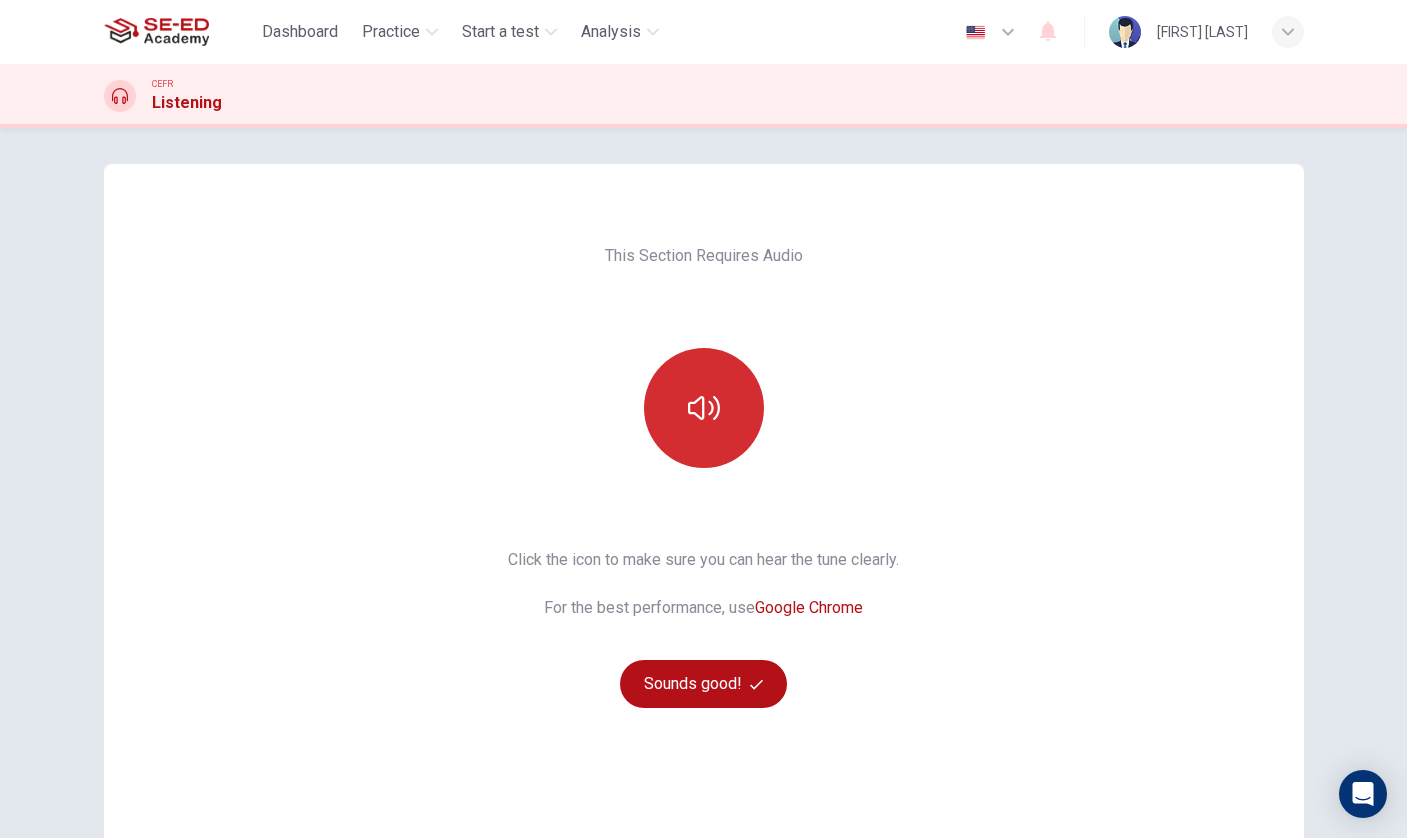 click at bounding box center (704, 408) 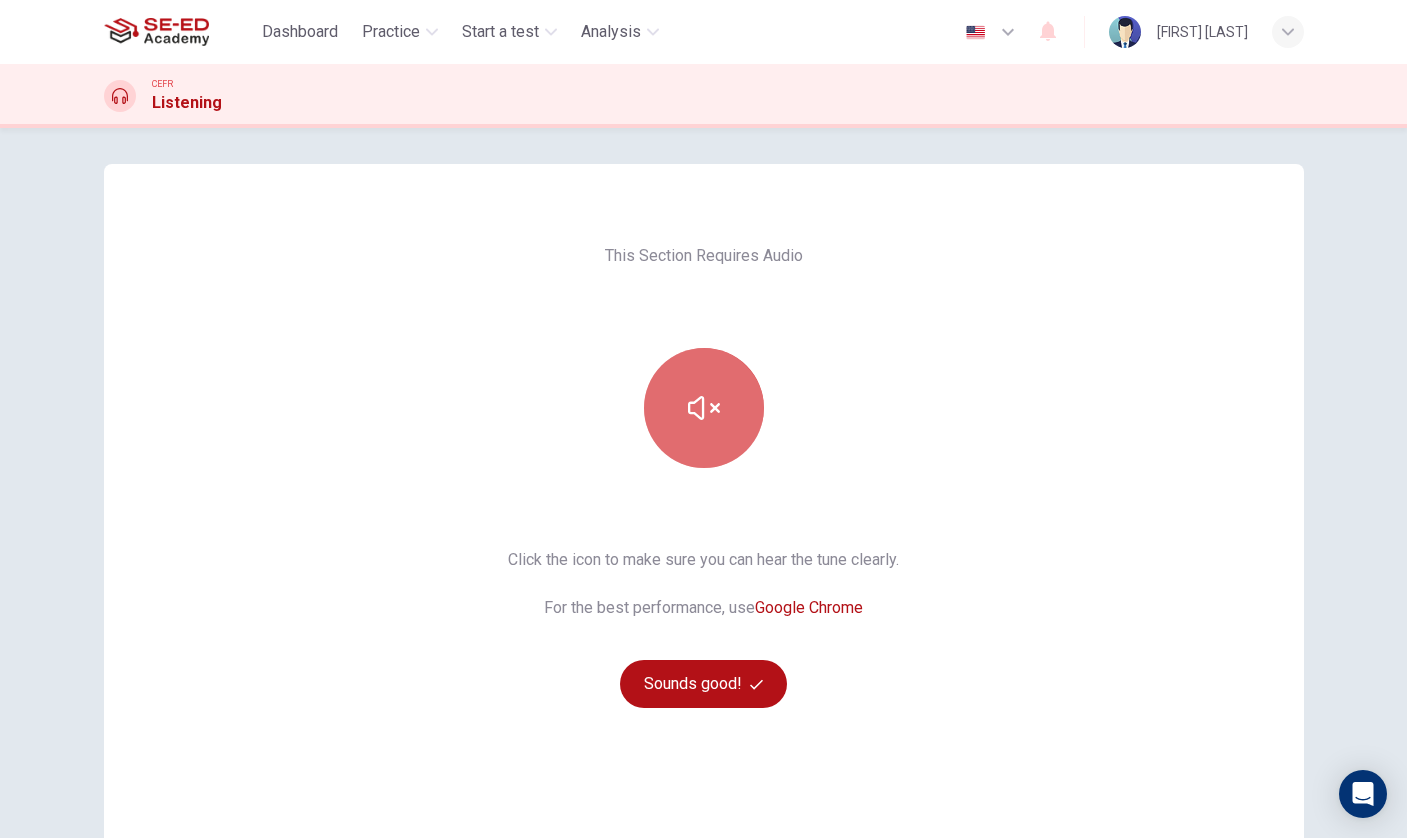 click at bounding box center [704, 408] 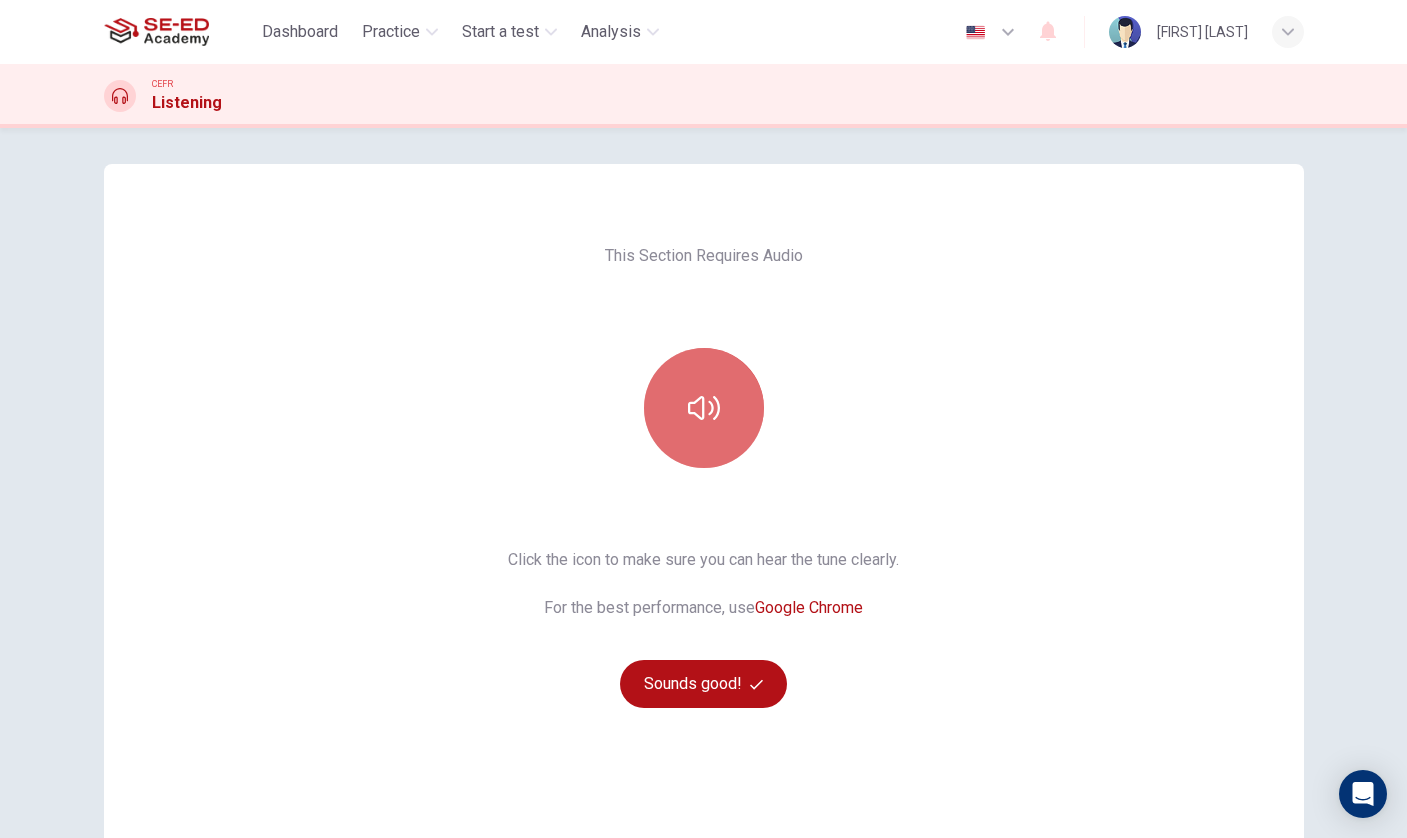 click 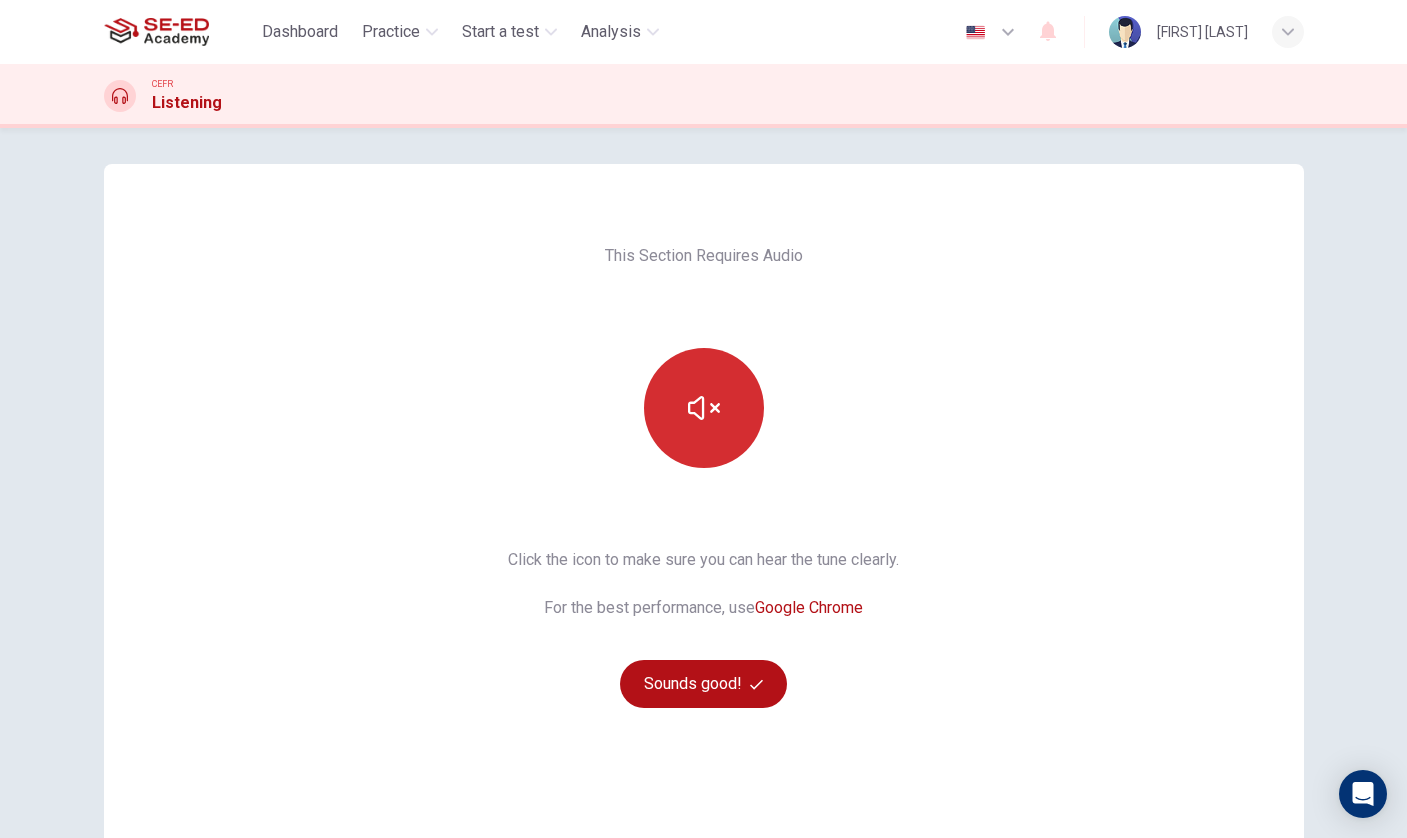 scroll, scrollTop: 129, scrollLeft: 0, axis: vertical 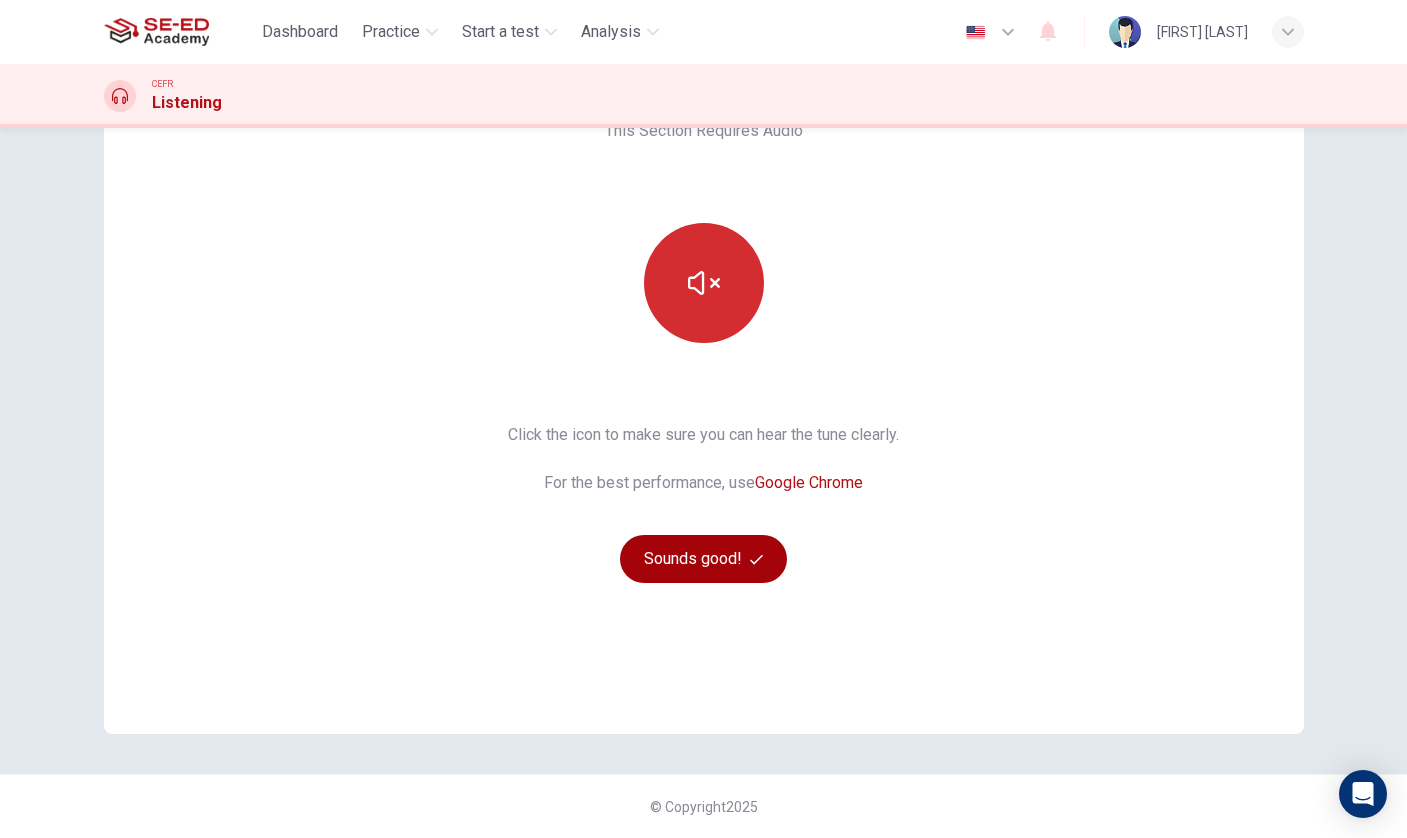 click on "Sounds good!" at bounding box center [704, 559] 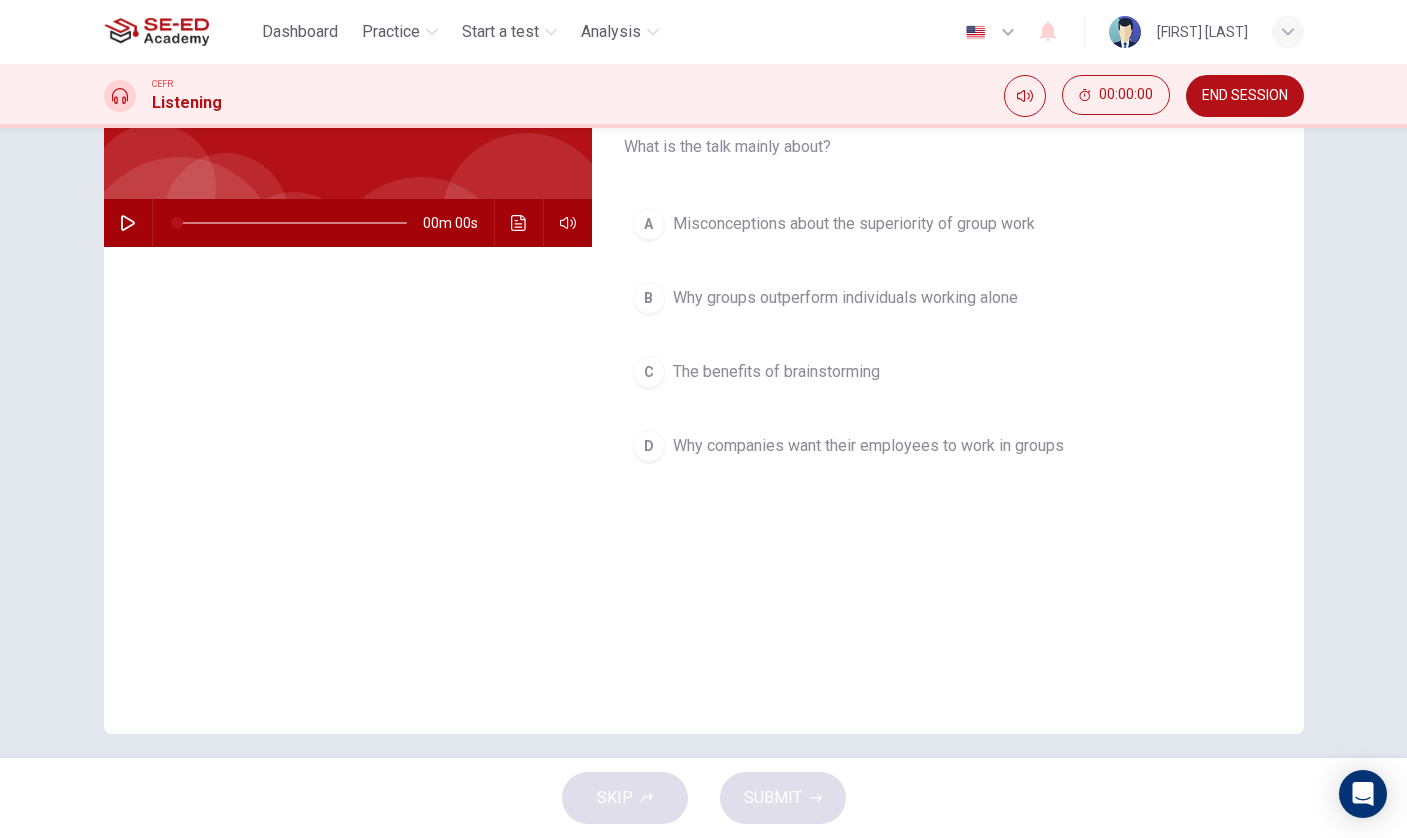 scroll, scrollTop: 0, scrollLeft: 0, axis: both 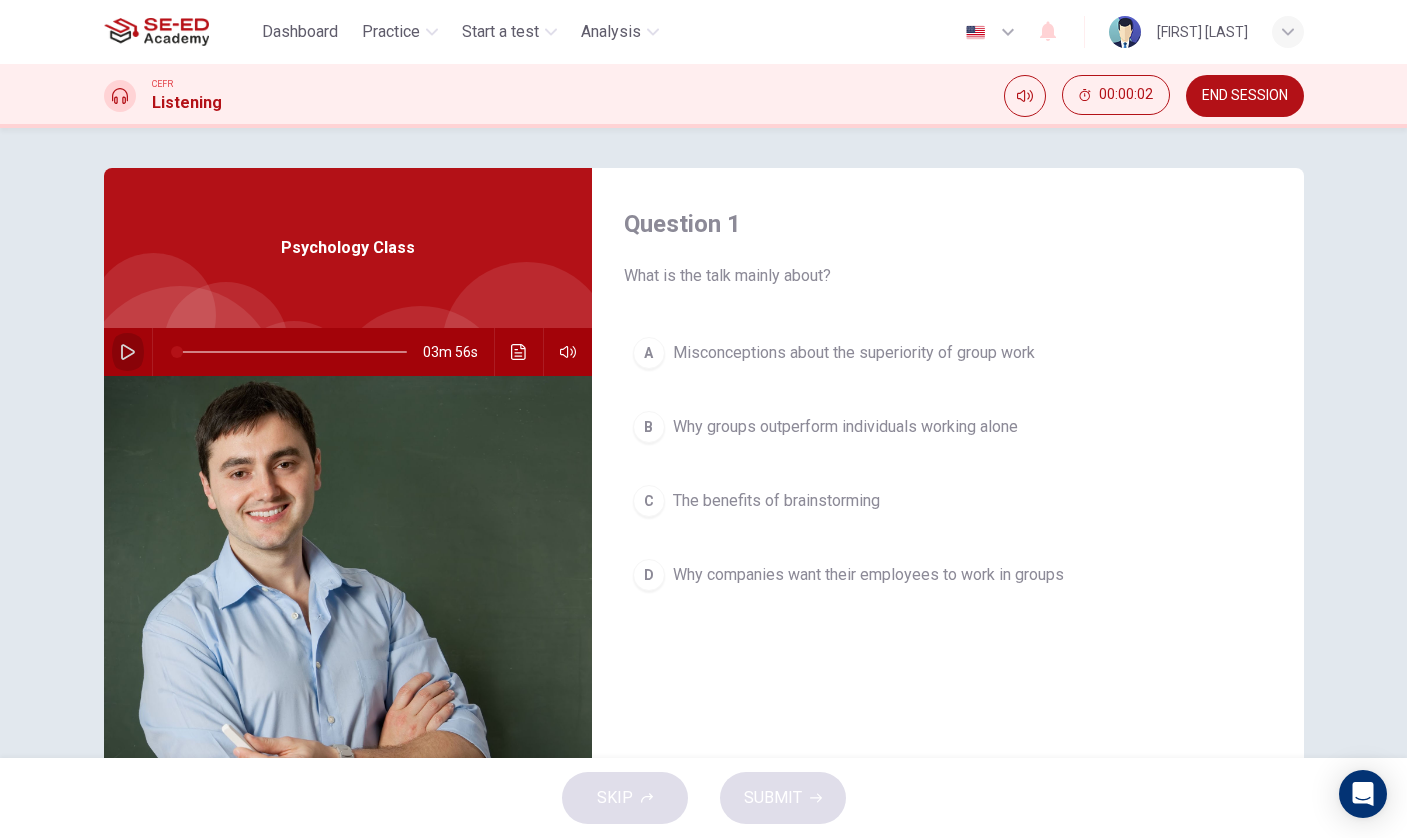 click 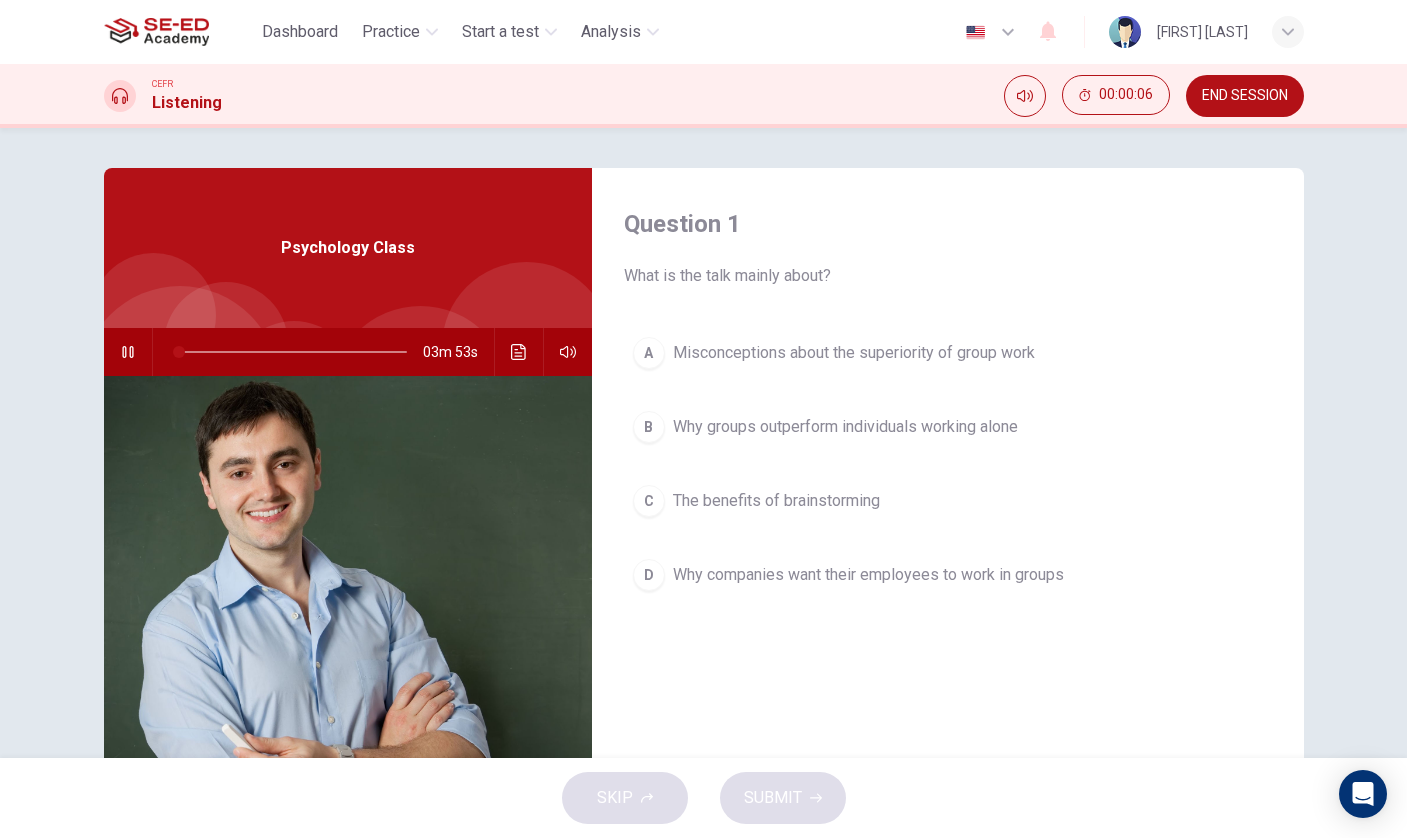 click on "SKIP SUBMIT" at bounding box center (703, 798) 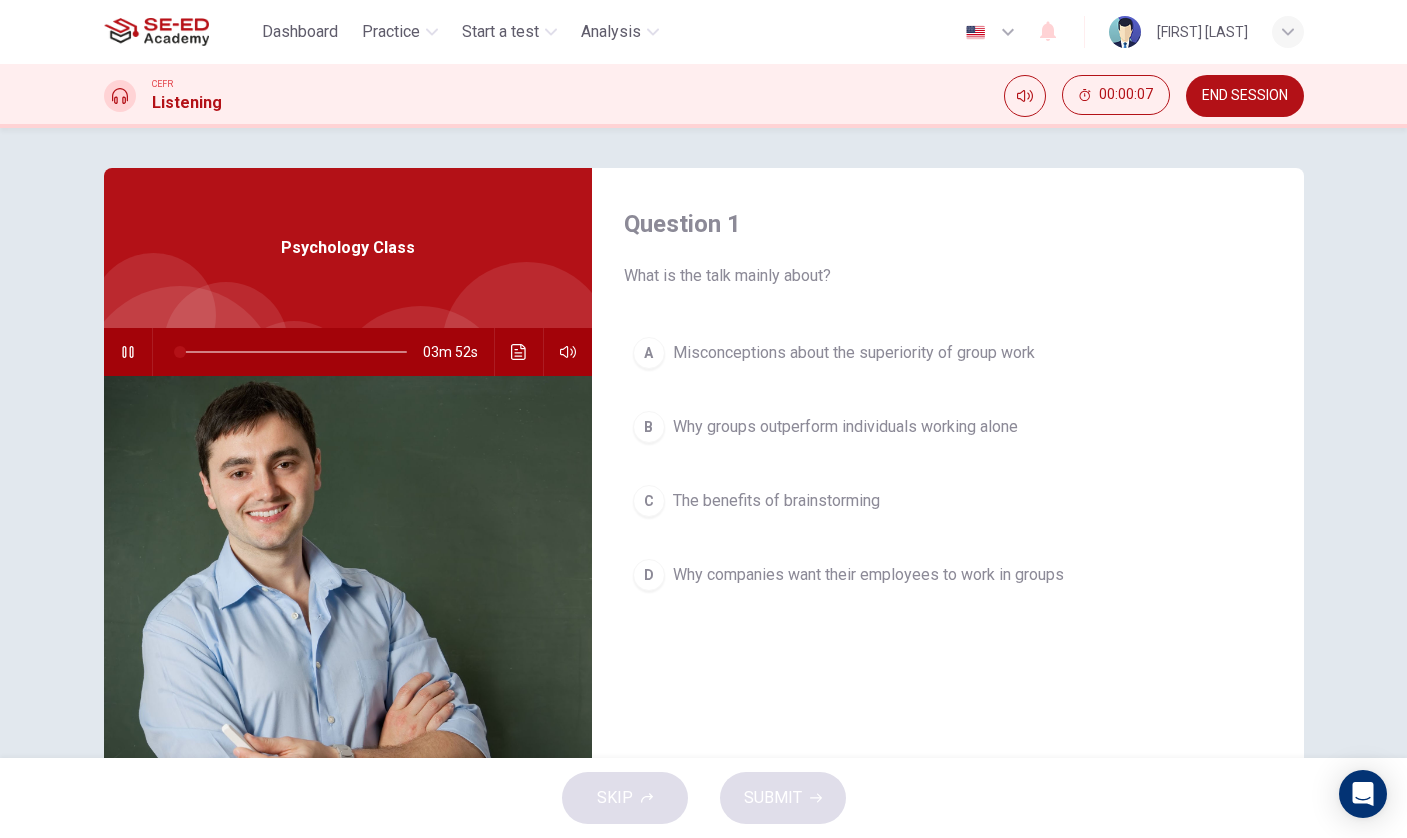 click on "SKIP SUBMIT" at bounding box center [703, 798] 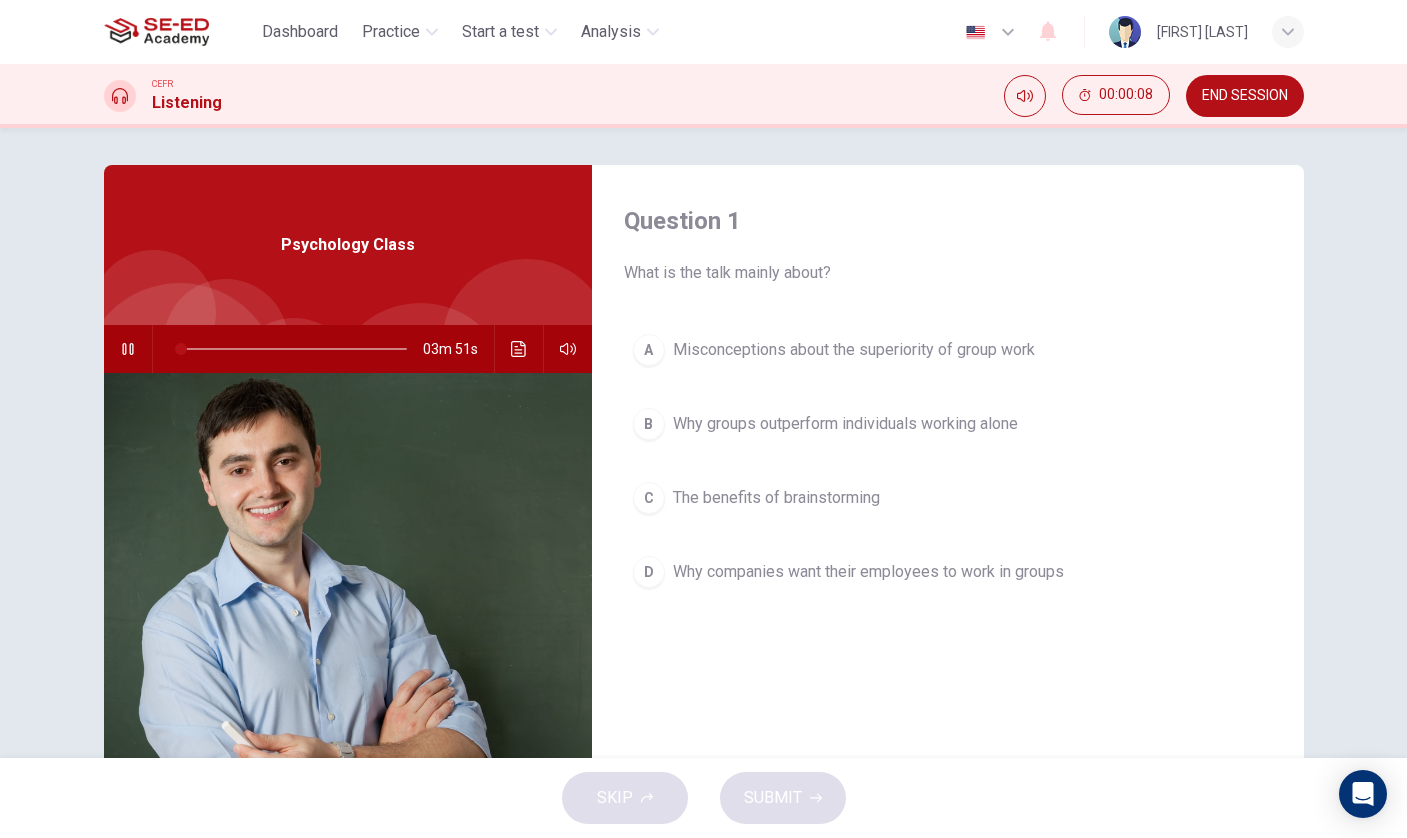 scroll, scrollTop: 4, scrollLeft: 0, axis: vertical 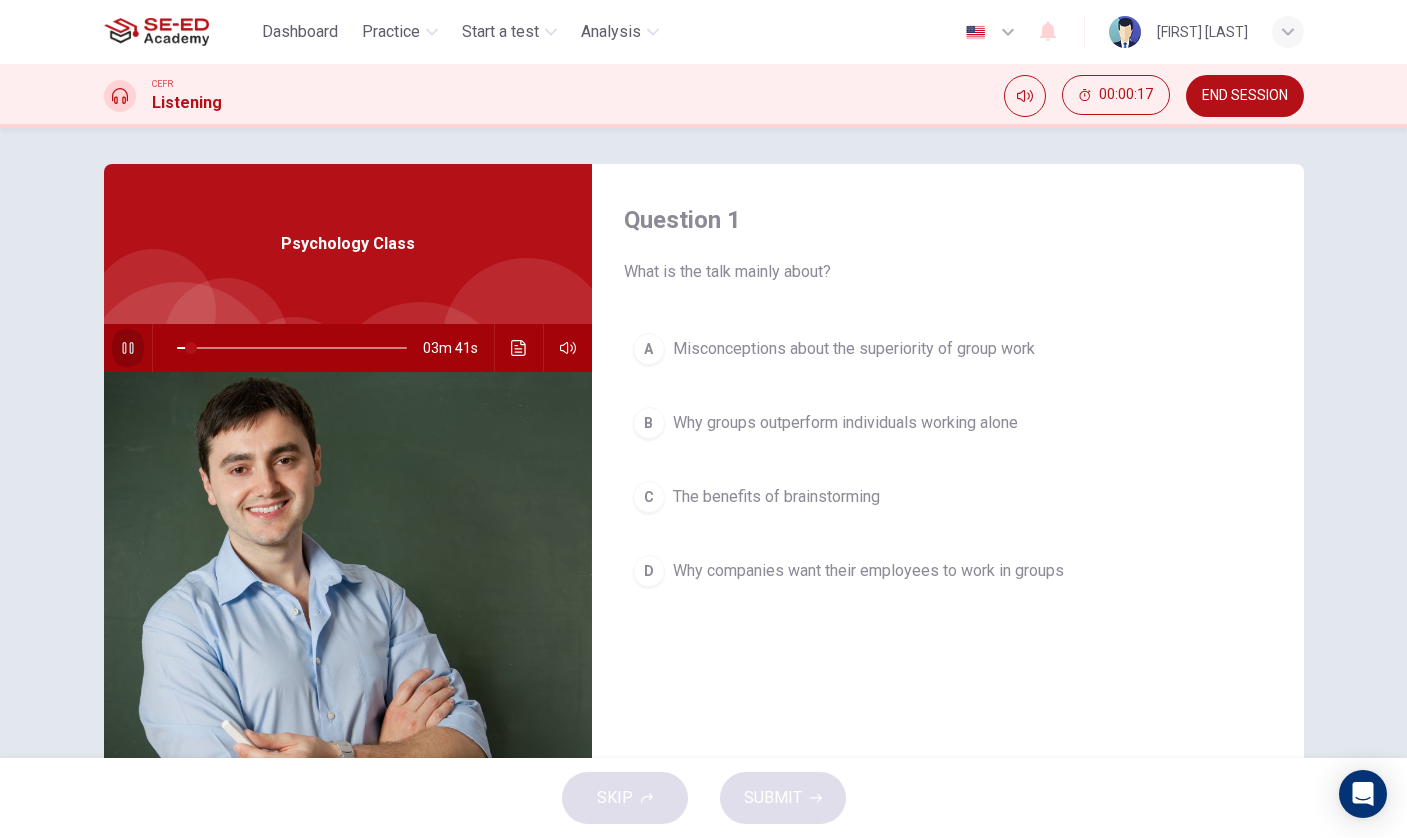 click 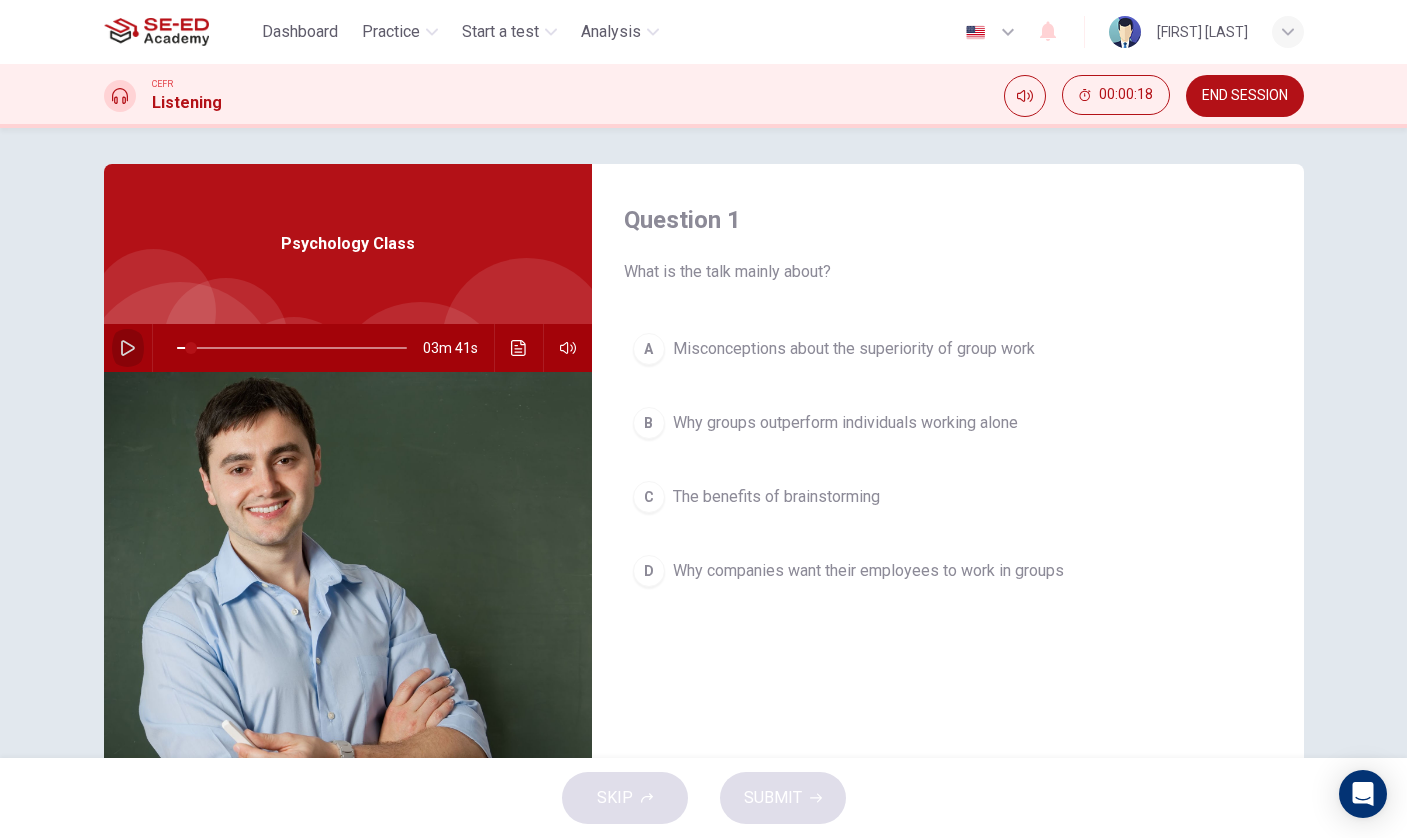 click 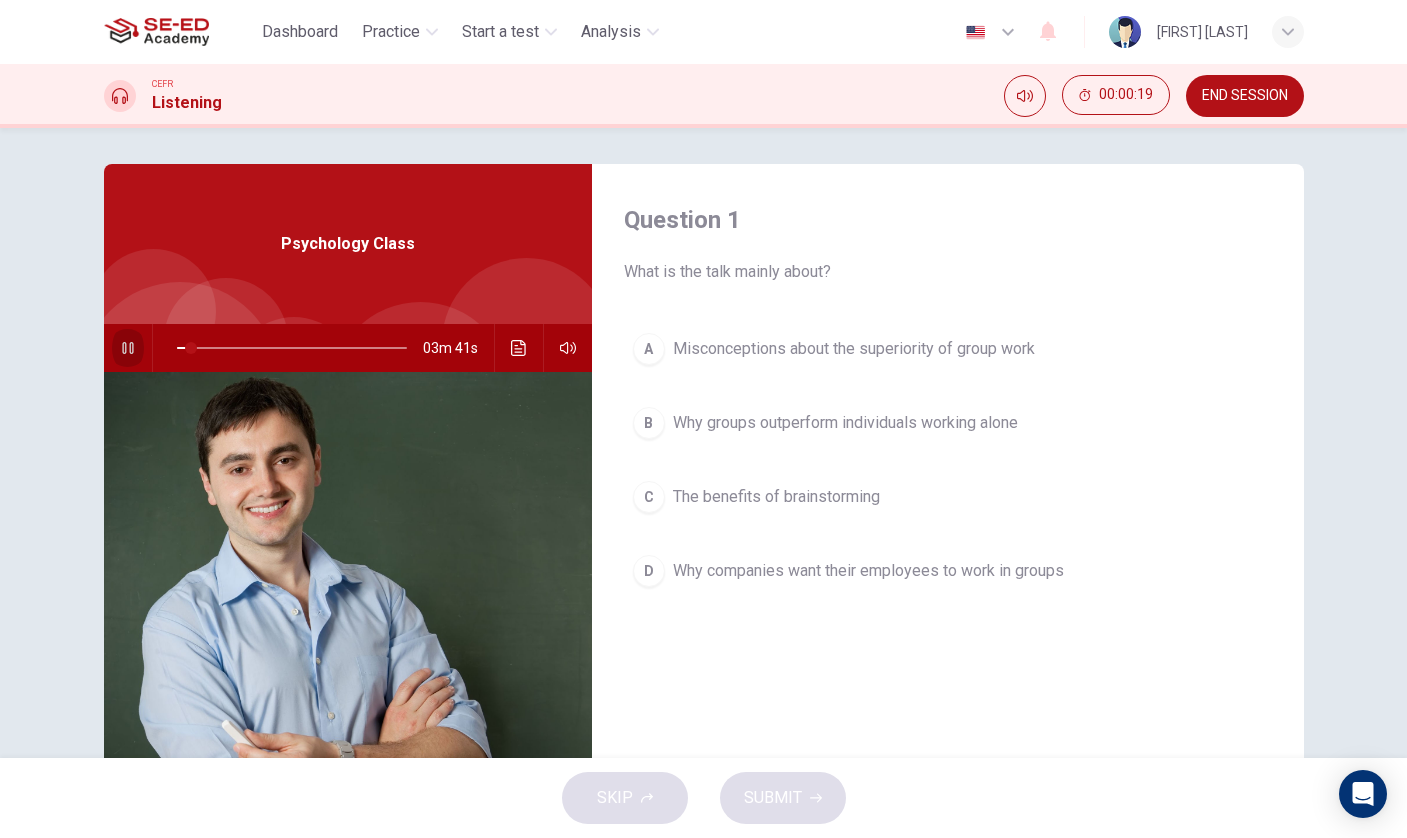 click 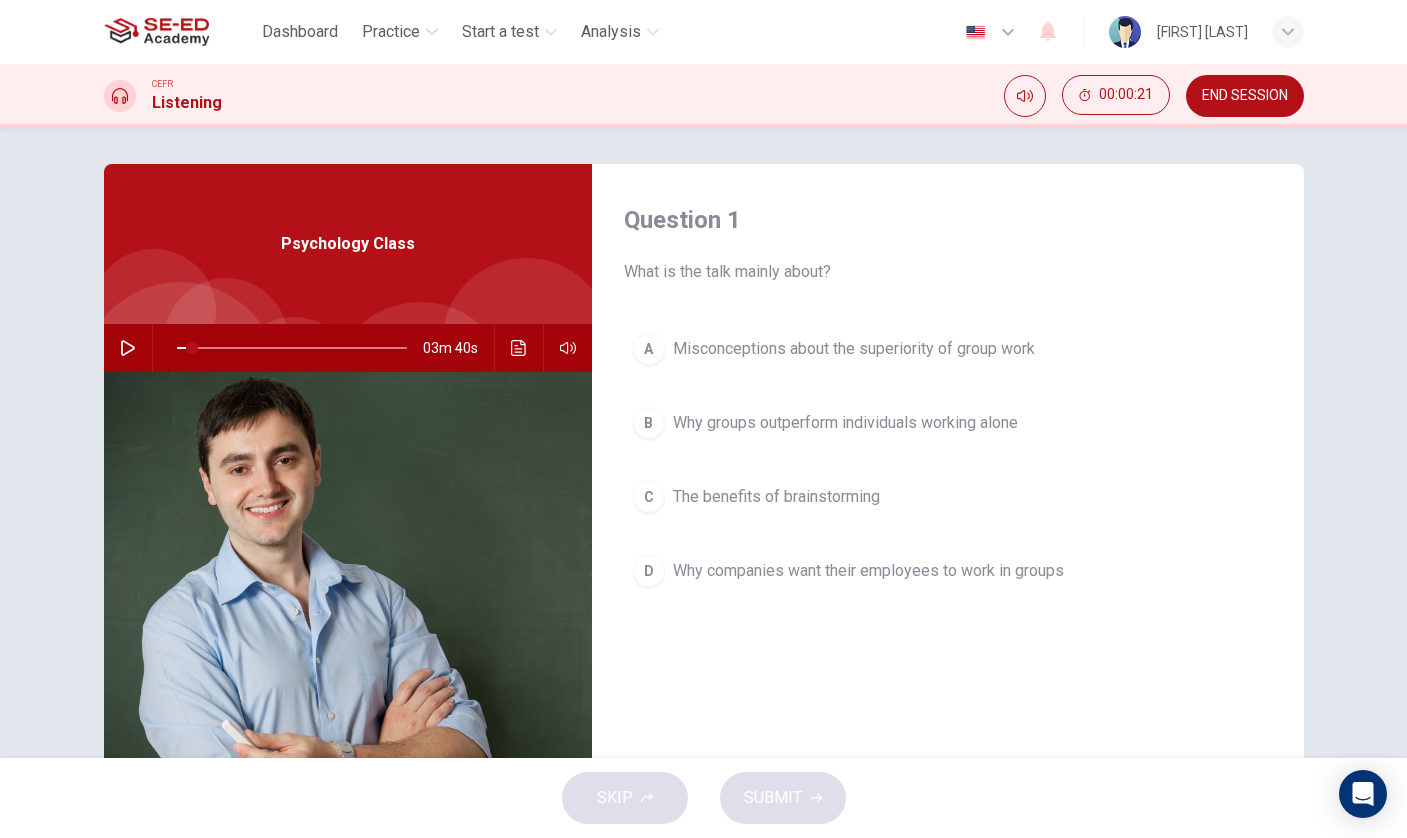 click on "Question 1" at bounding box center (948, 220) 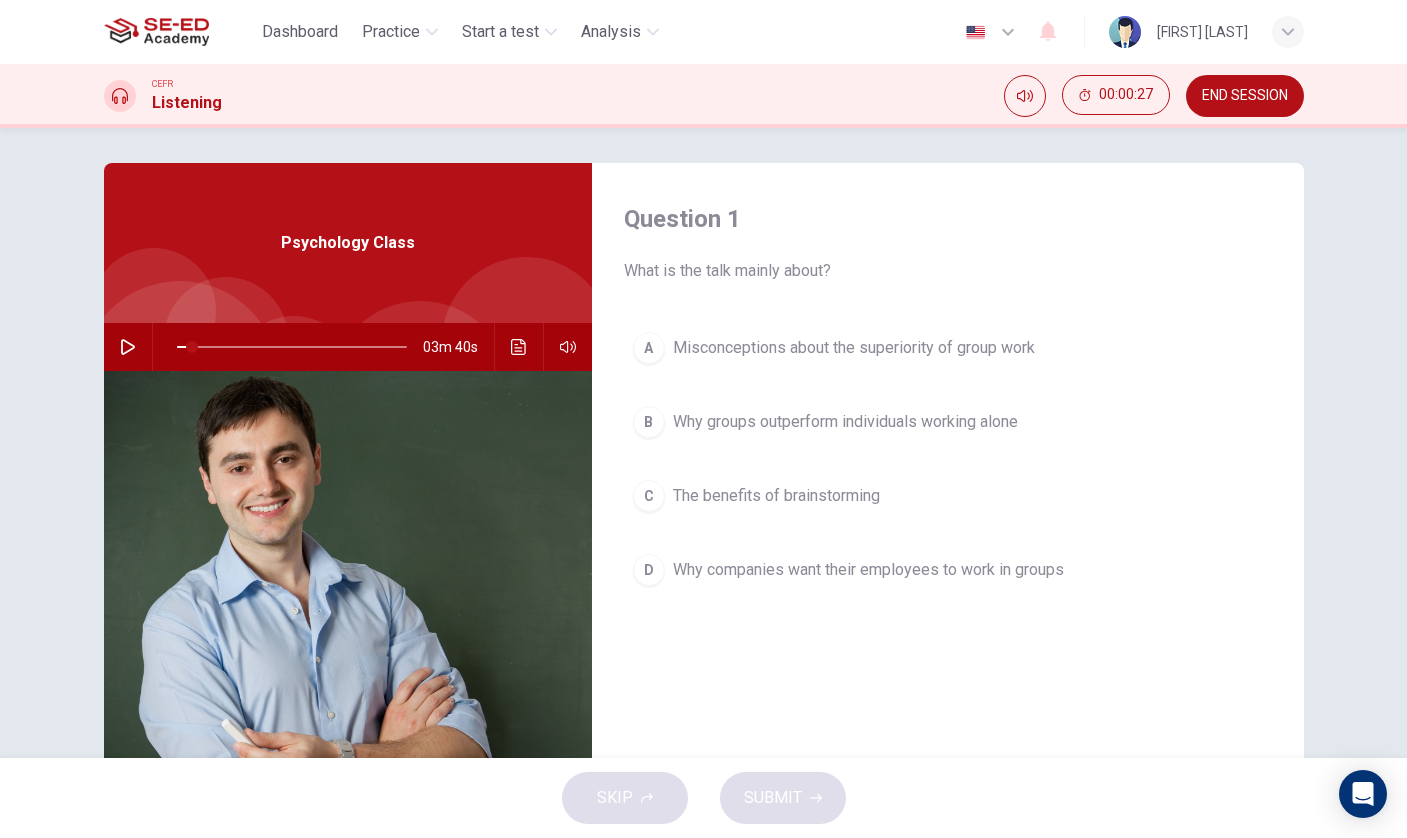 scroll, scrollTop: 0, scrollLeft: 0, axis: both 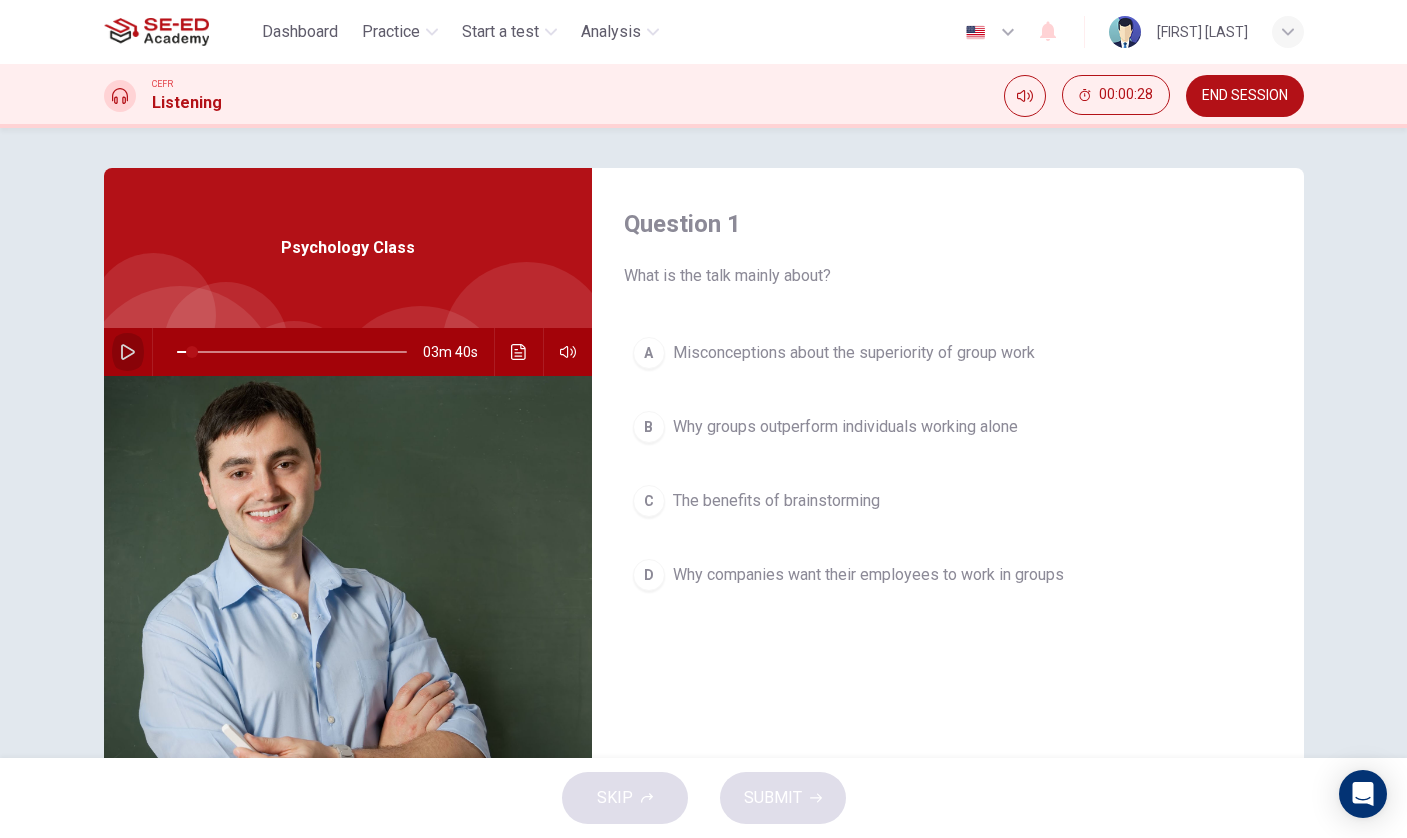 click 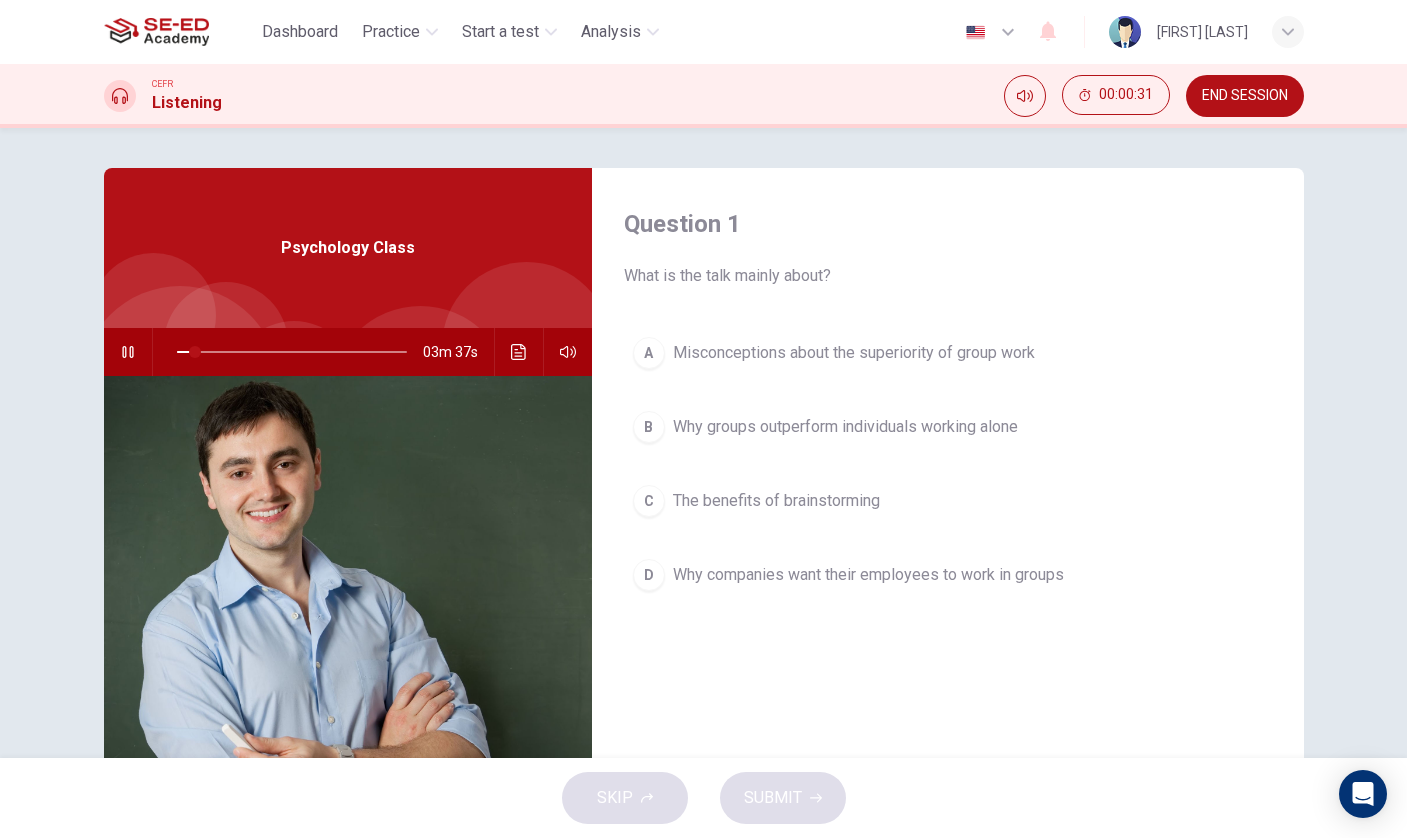 click at bounding box center [519, 352] 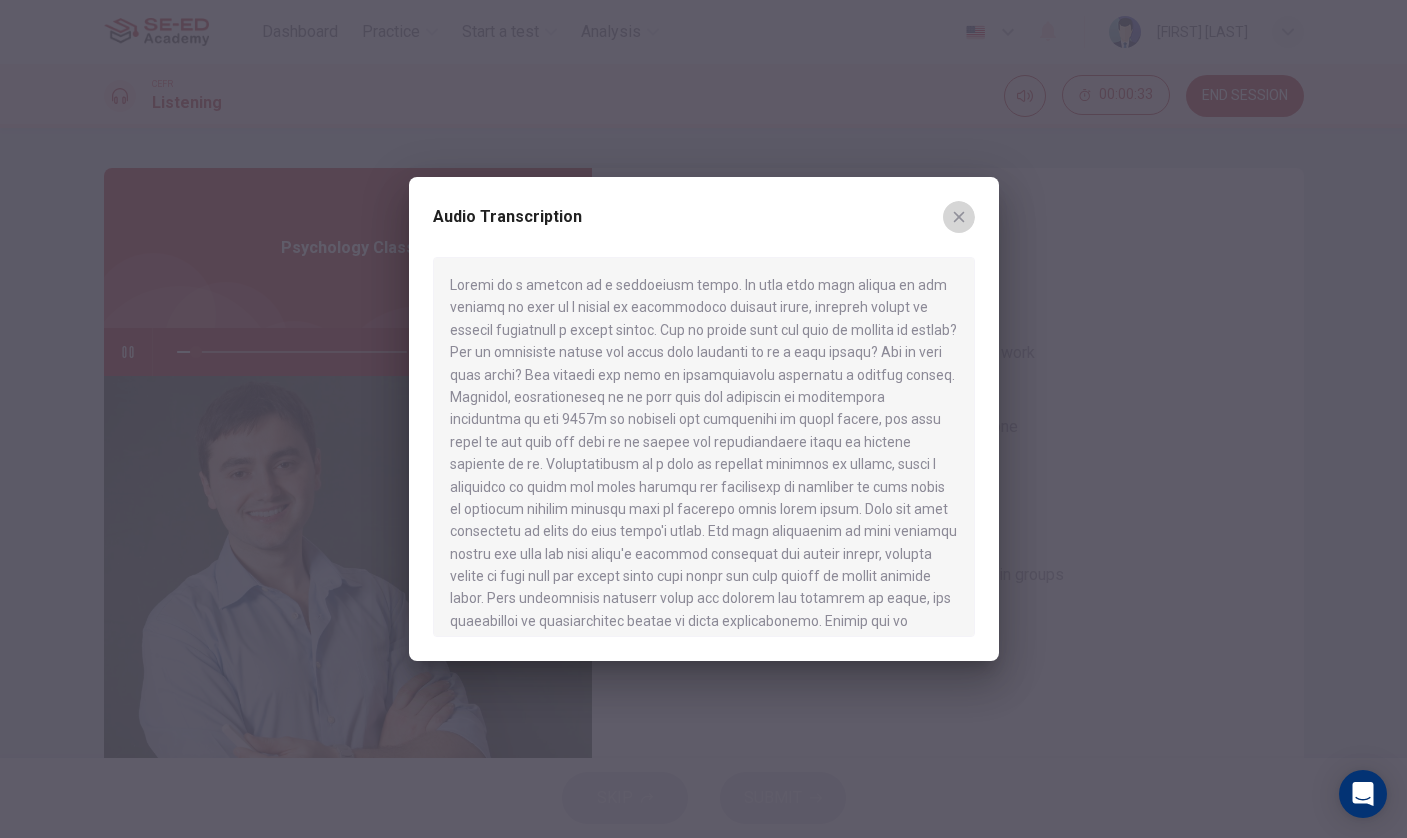 click 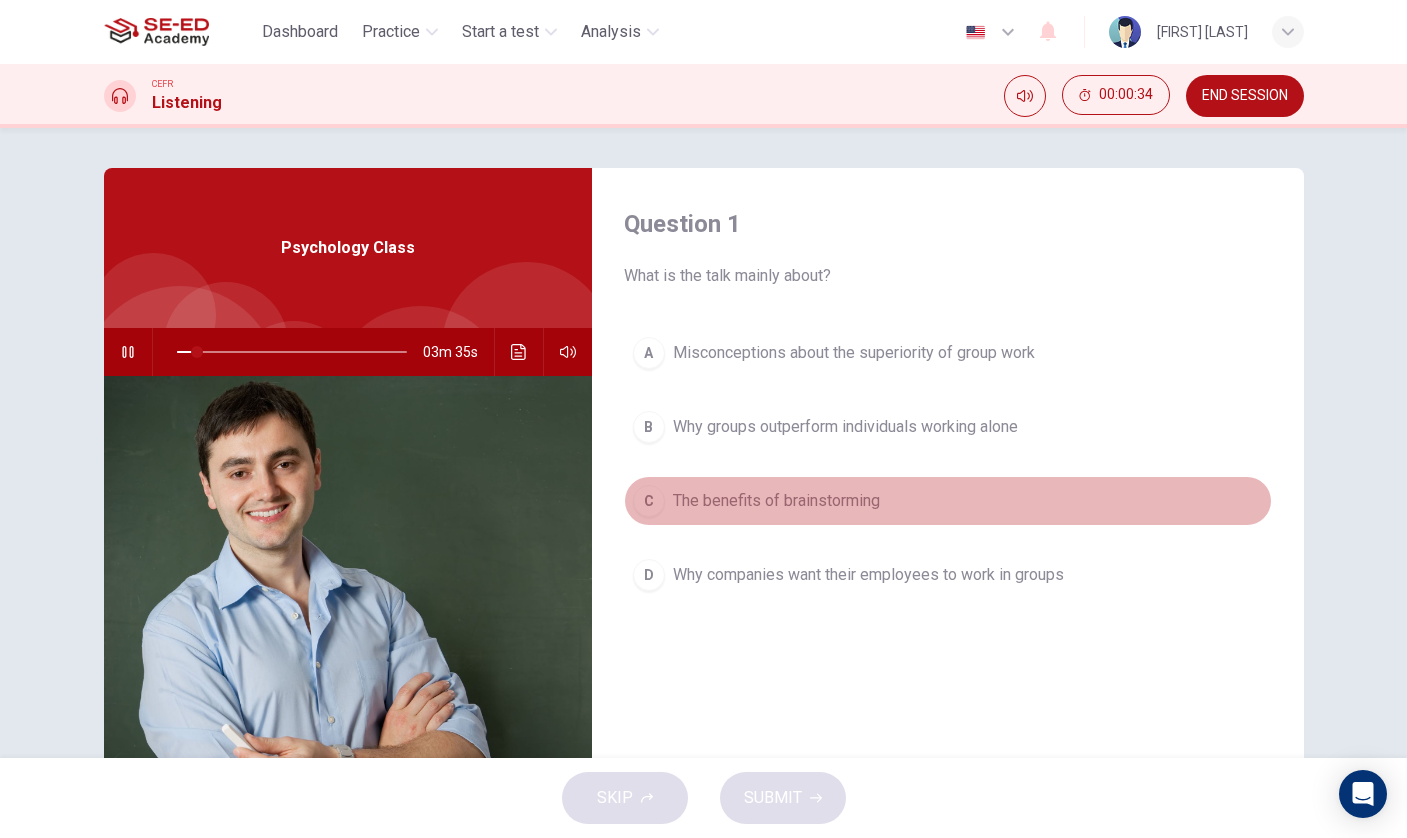 click on "C The benefits of brainstorming" at bounding box center [948, 501] 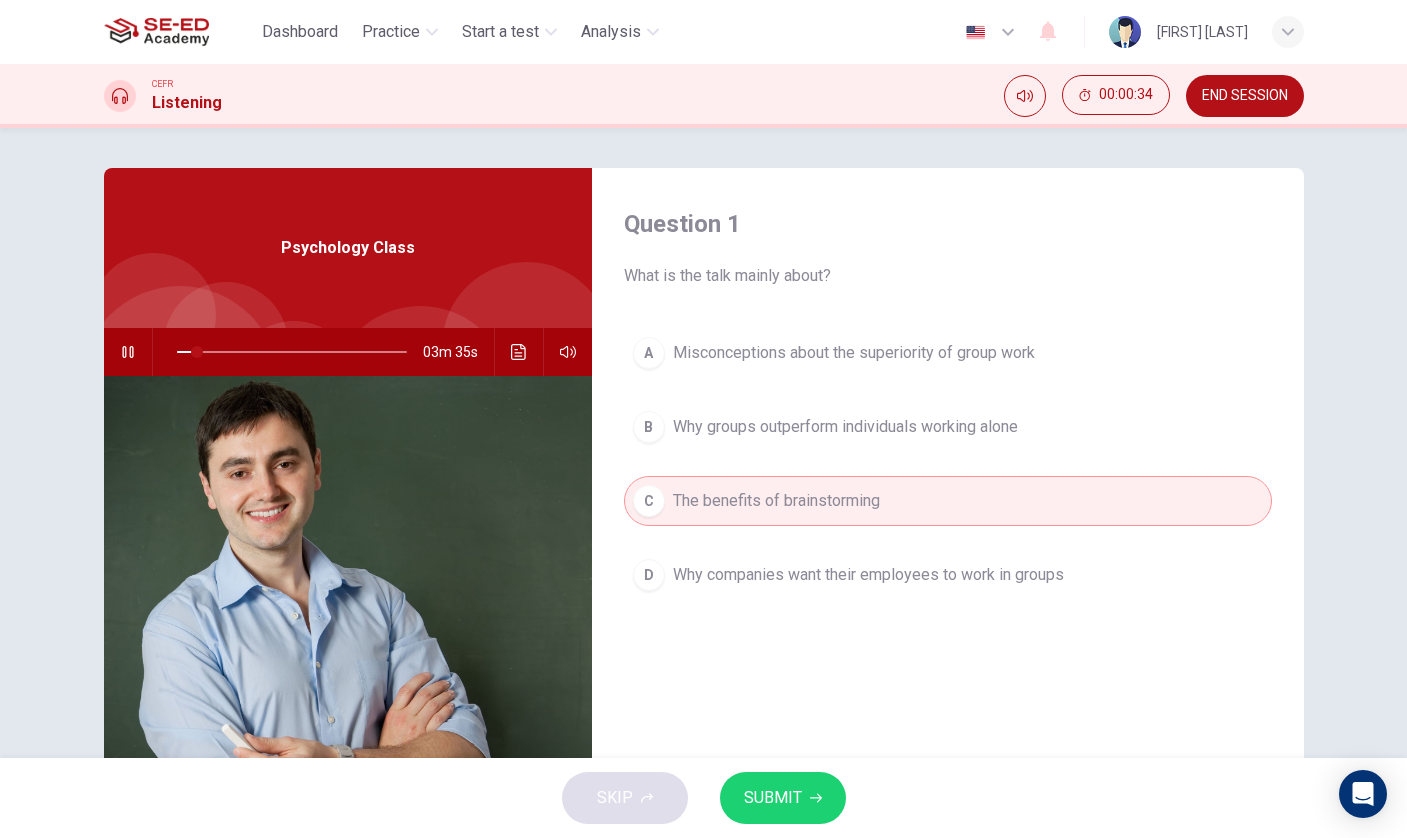 type on "9" 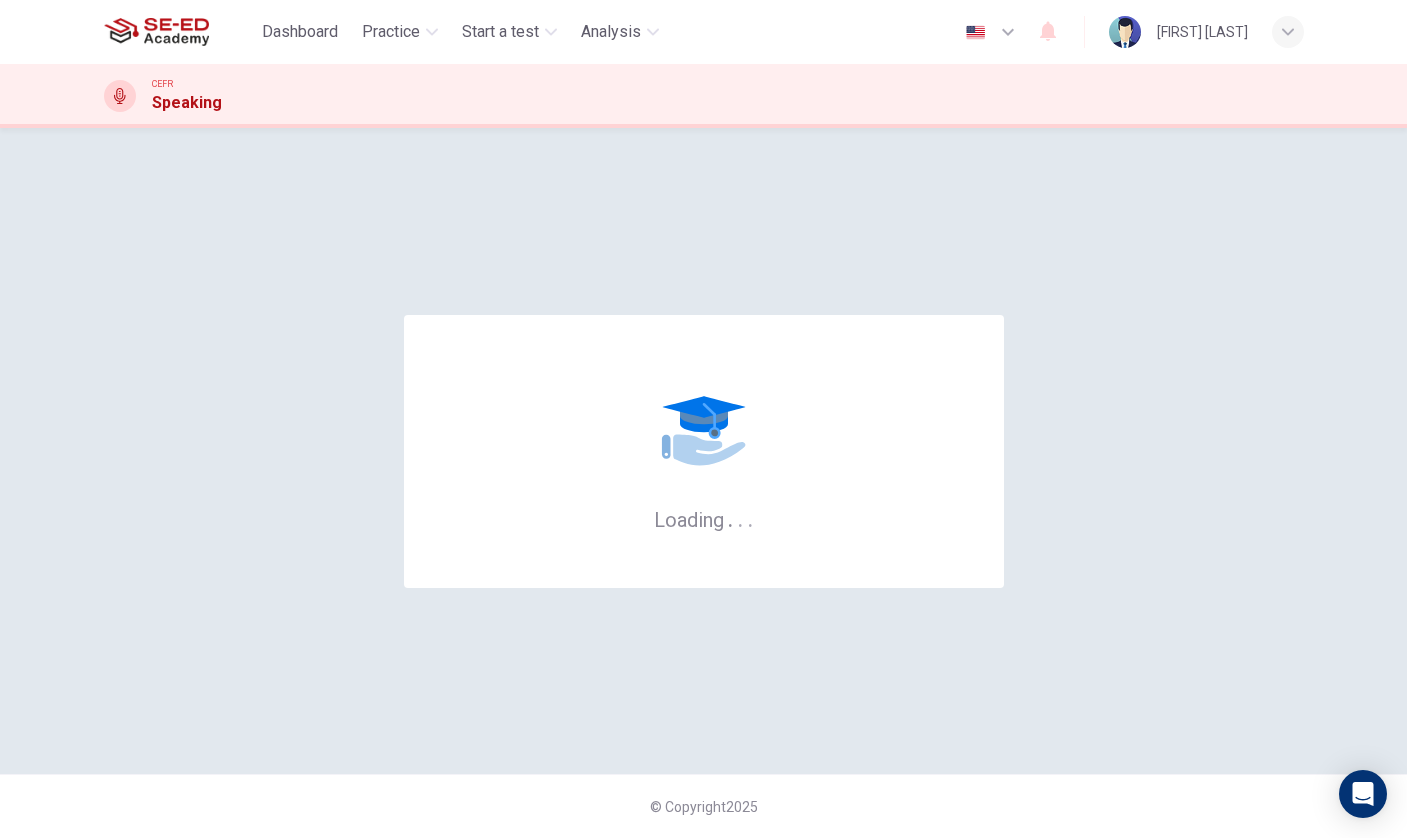scroll, scrollTop: 0, scrollLeft: 0, axis: both 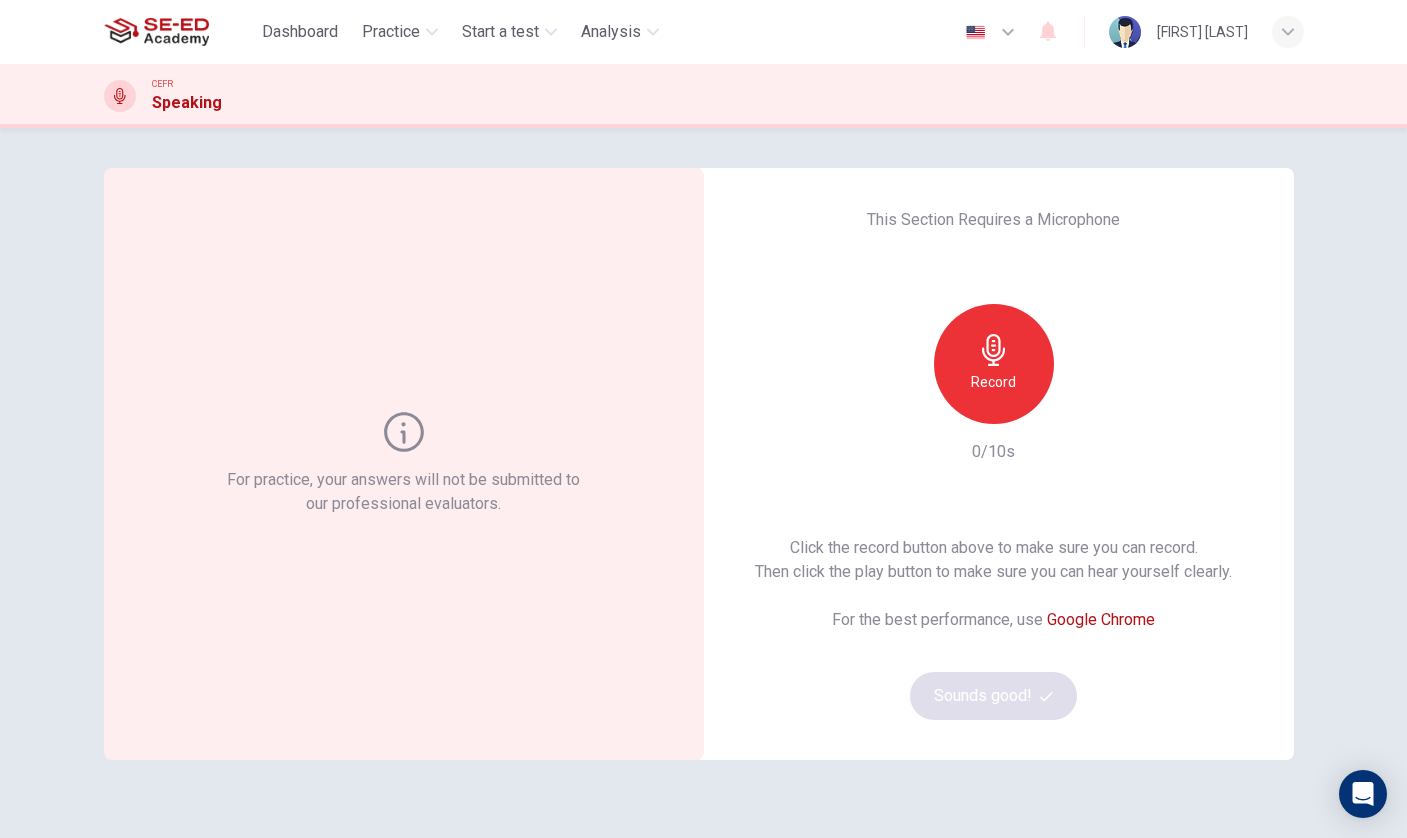 click 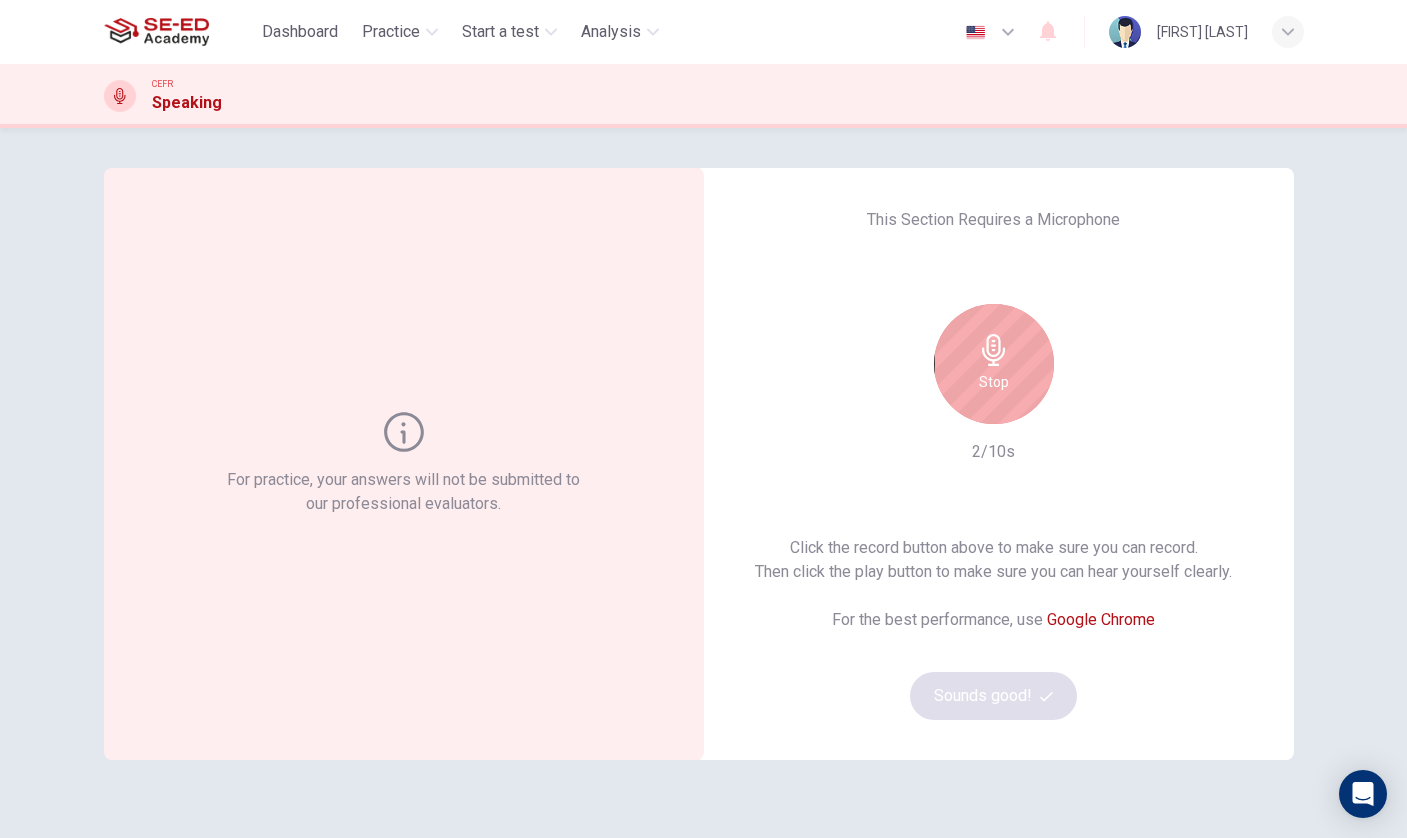 click 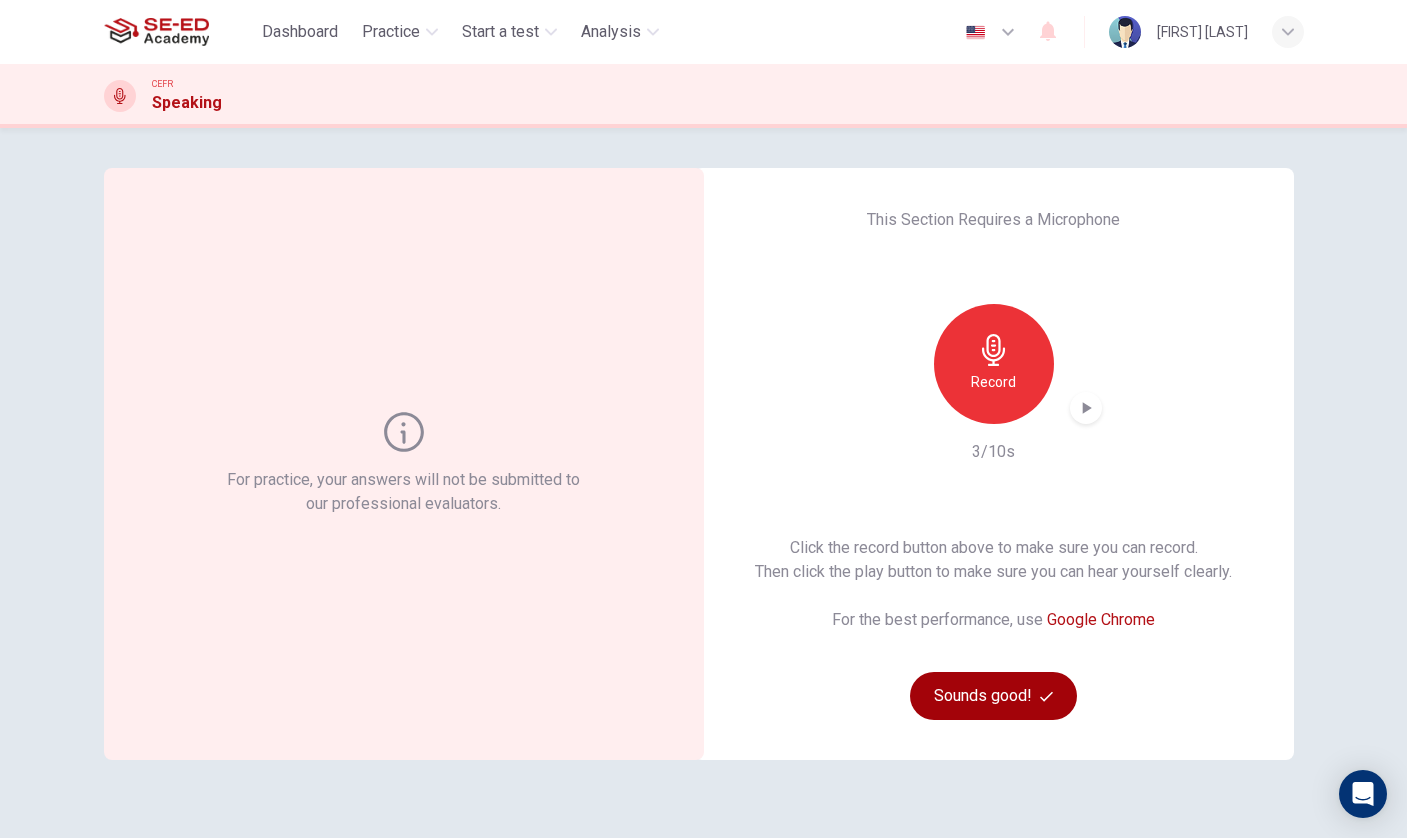 click on "Sounds good!" at bounding box center [994, 696] 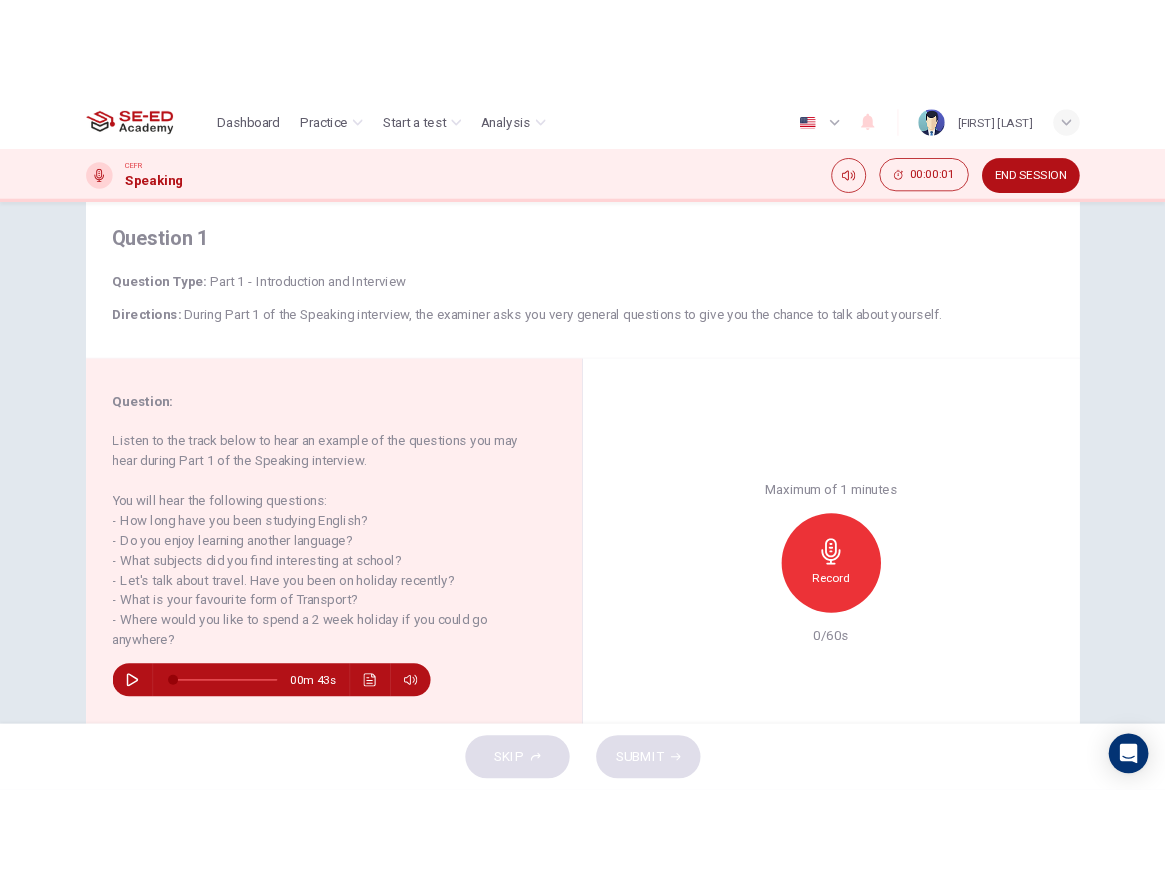 scroll, scrollTop: 115, scrollLeft: 0, axis: vertical 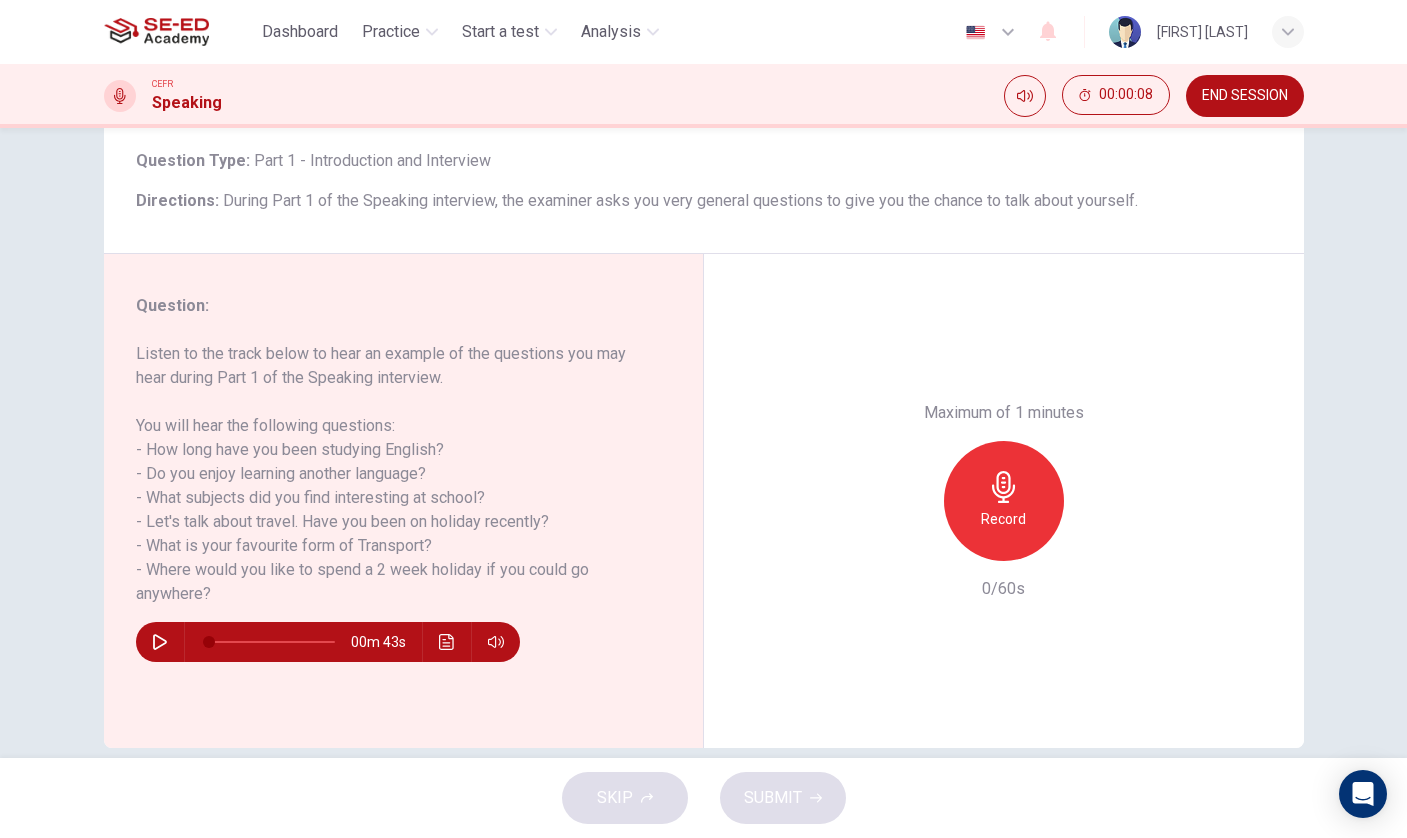 click on "Listen to the track below to hear an example of the questions you may hear during Part 1 of the Speaking interview.  You will hear the following questions:
- How long have you been studying English?
- Do you enjoy learning another language?
- What subjects did you find interesting at school?
- Let's talk about travel. Have you been on holiday recently?
- What is your favourite form of Transport?
- Where would you like to spend a 2 week holiday if you could go anywhere?" at bounding box center [391, 474] 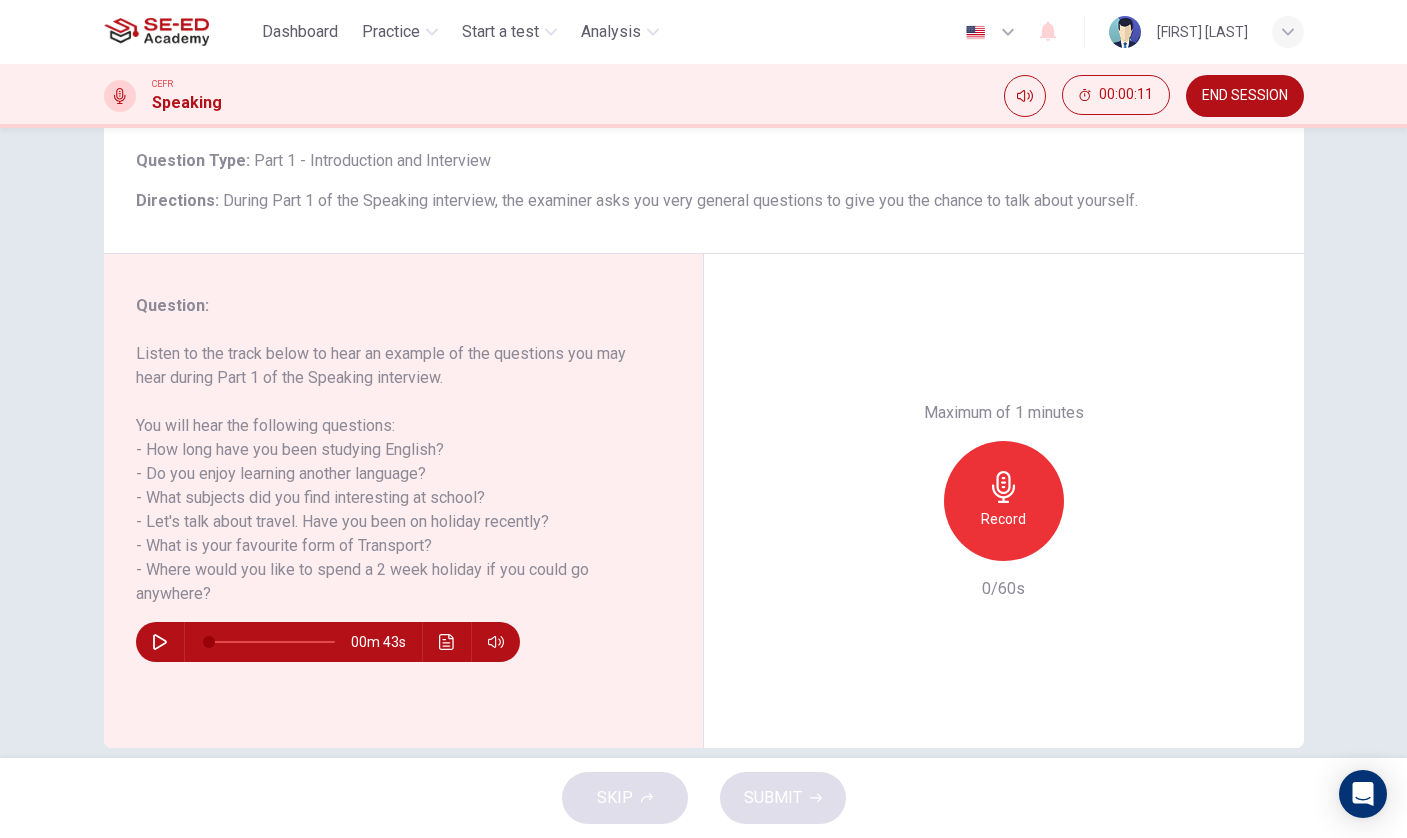 click 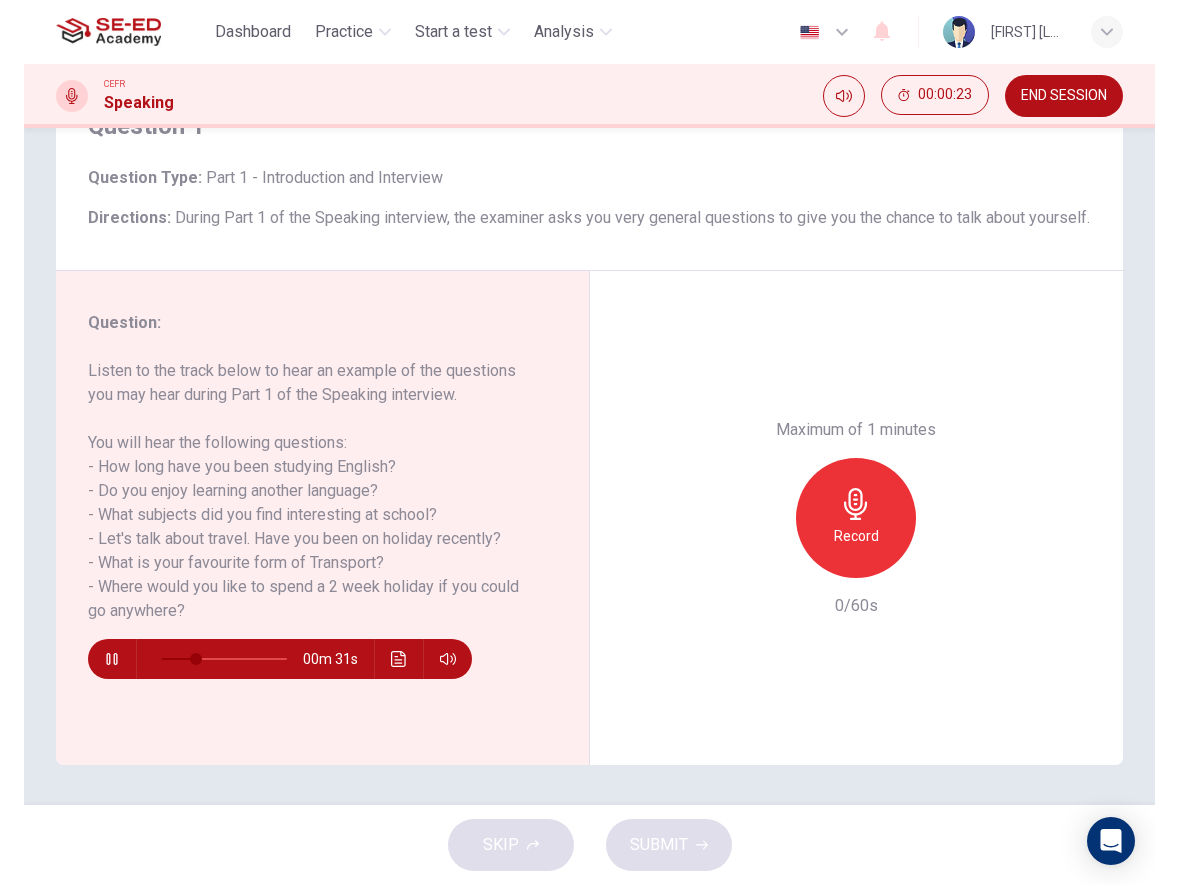 scroll, scrollTop: 98, scrollLeft: 0, axis: vertical 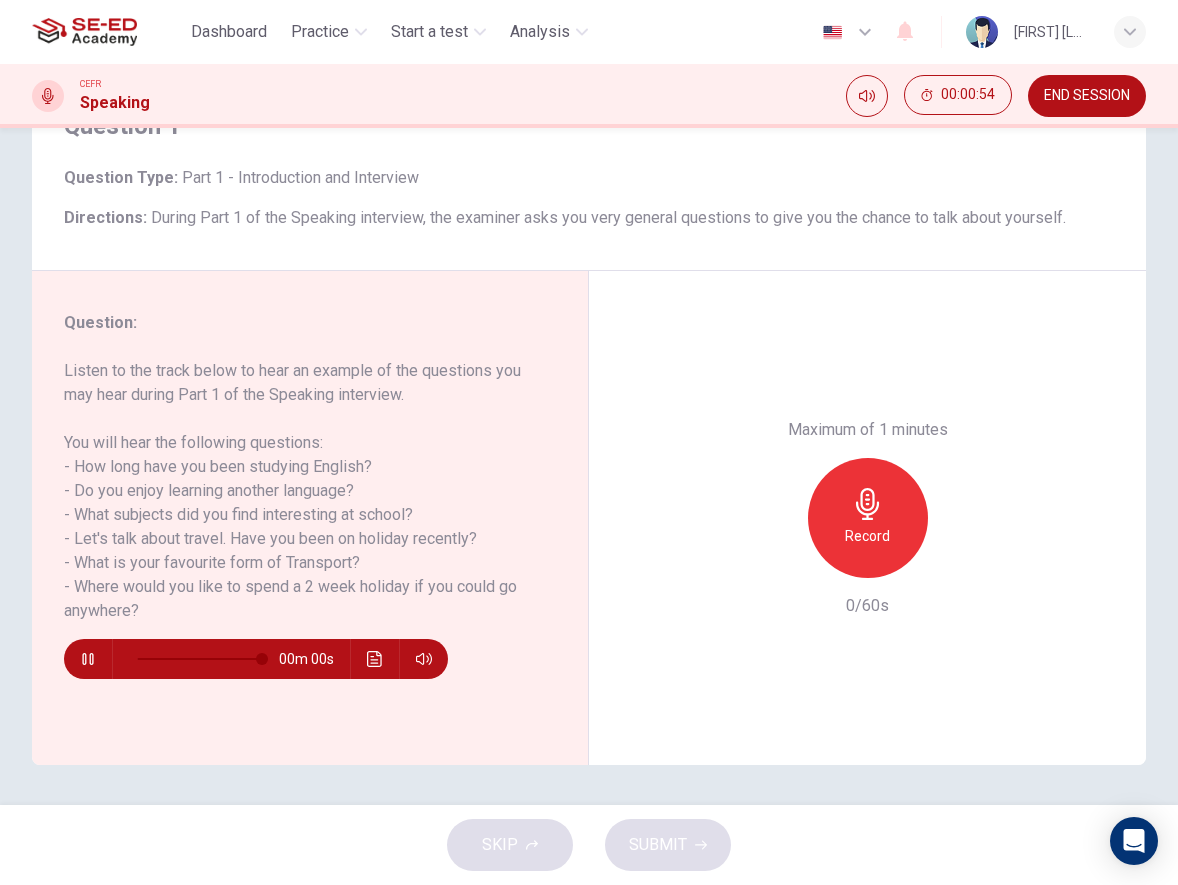 type on "0" 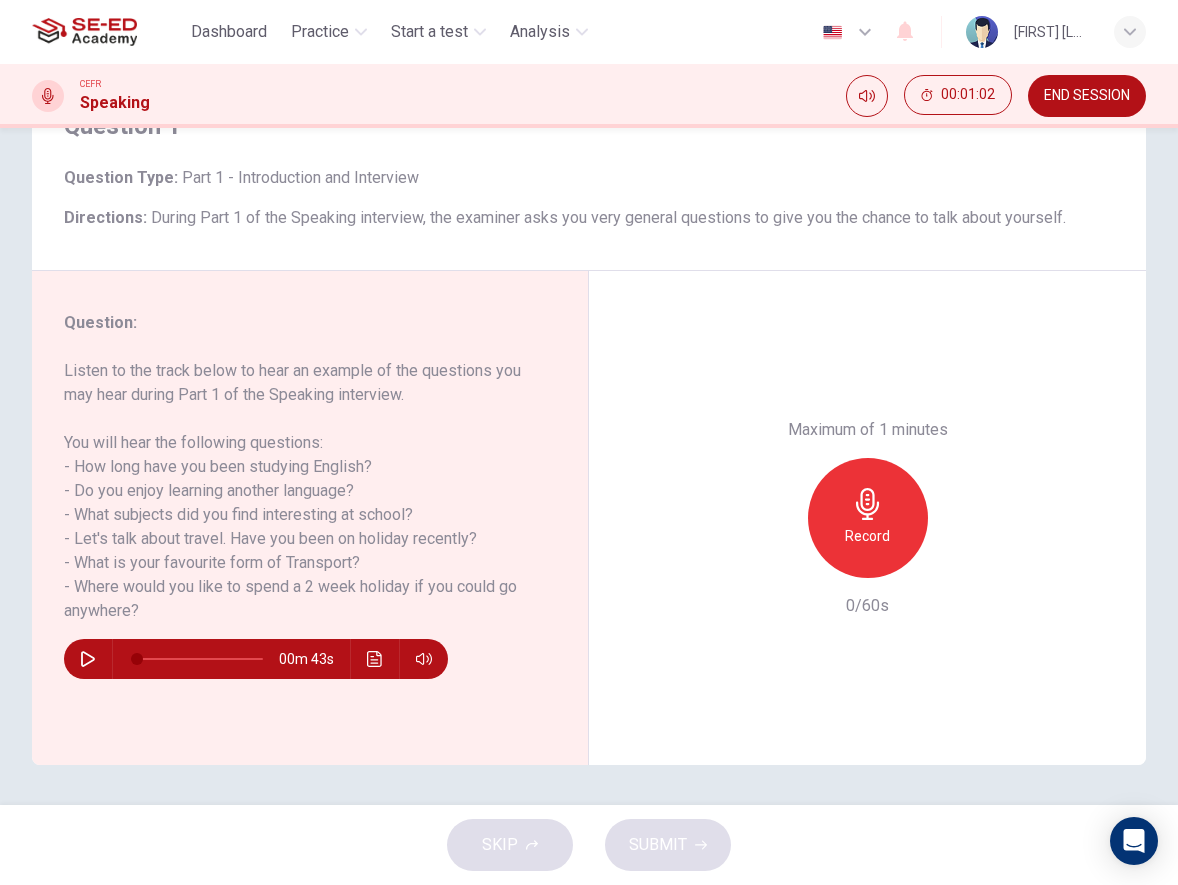 click on "Record" at bounding box center (868, 518) 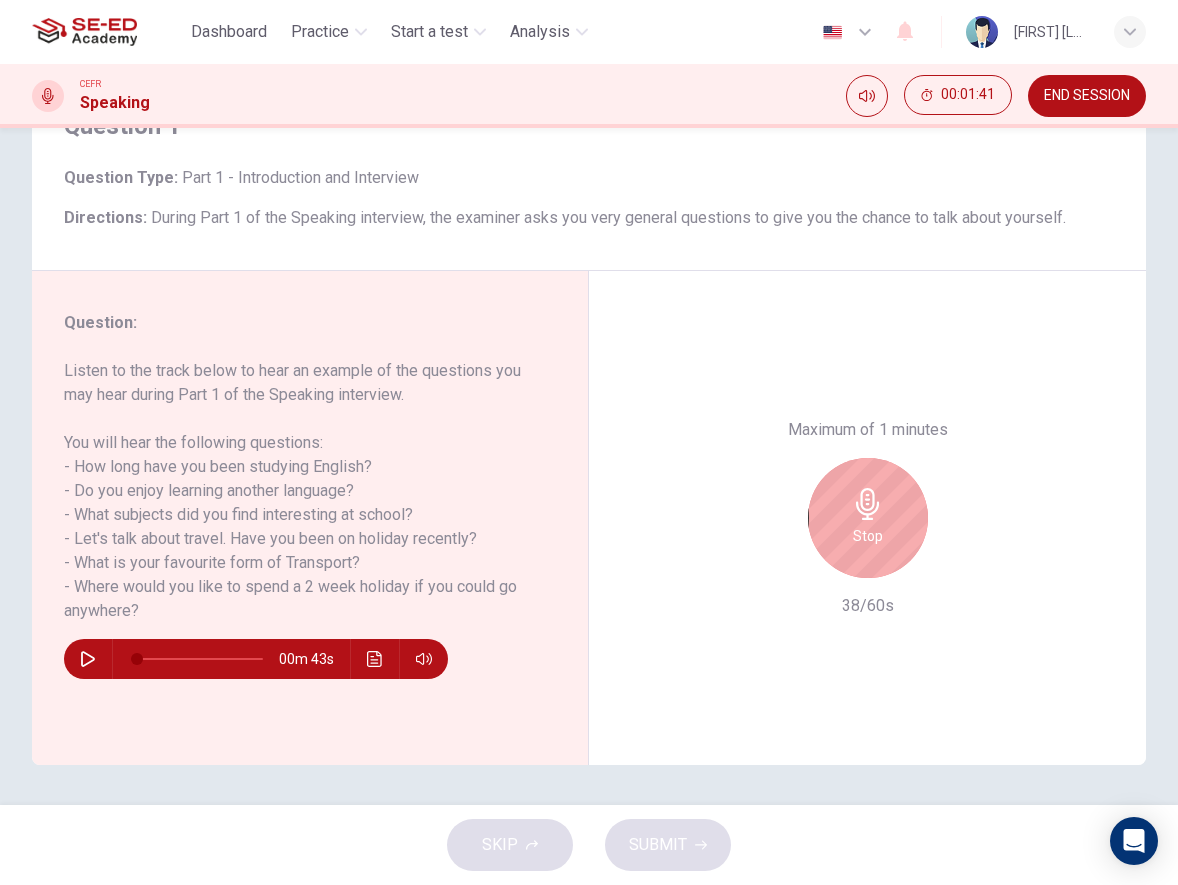 click on "Stop" at bounding box center [868, 518] 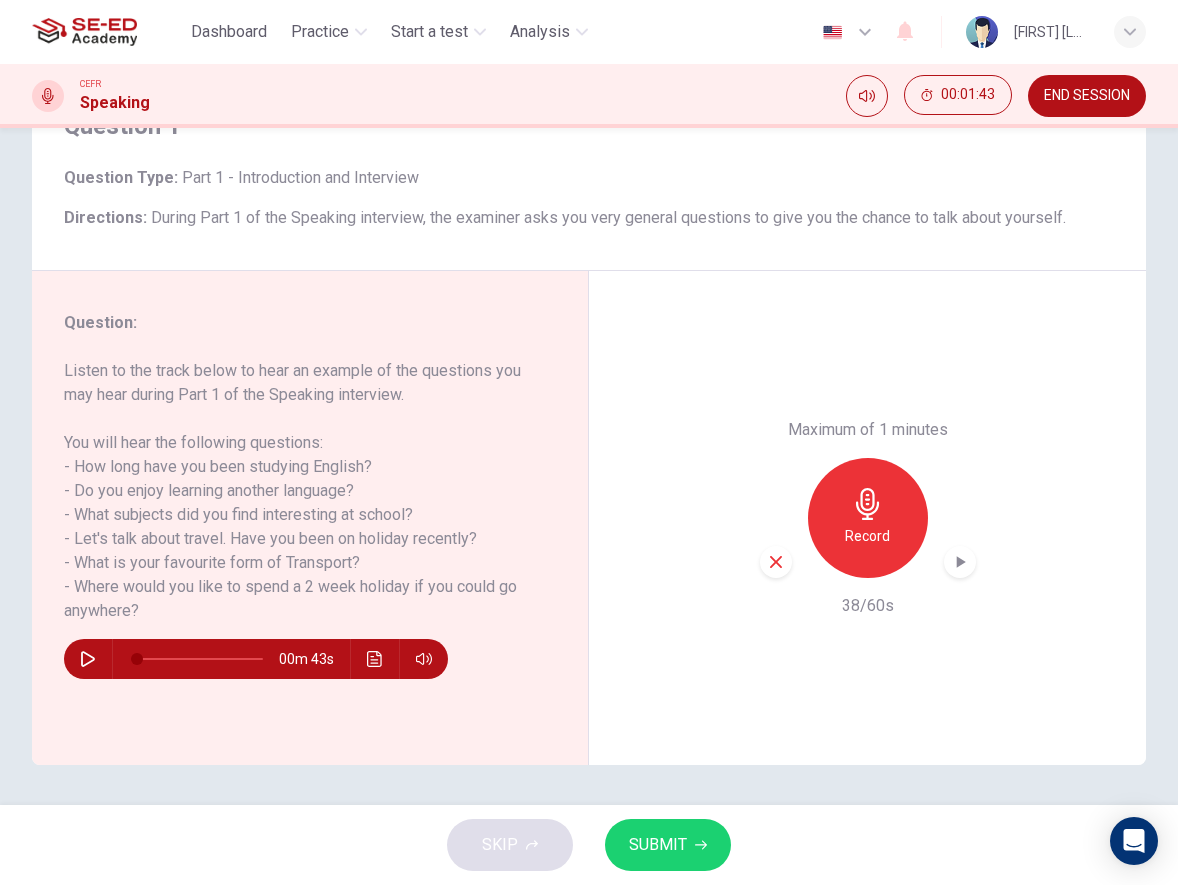click on "SUBMIT" at bounding box center (668, 845) 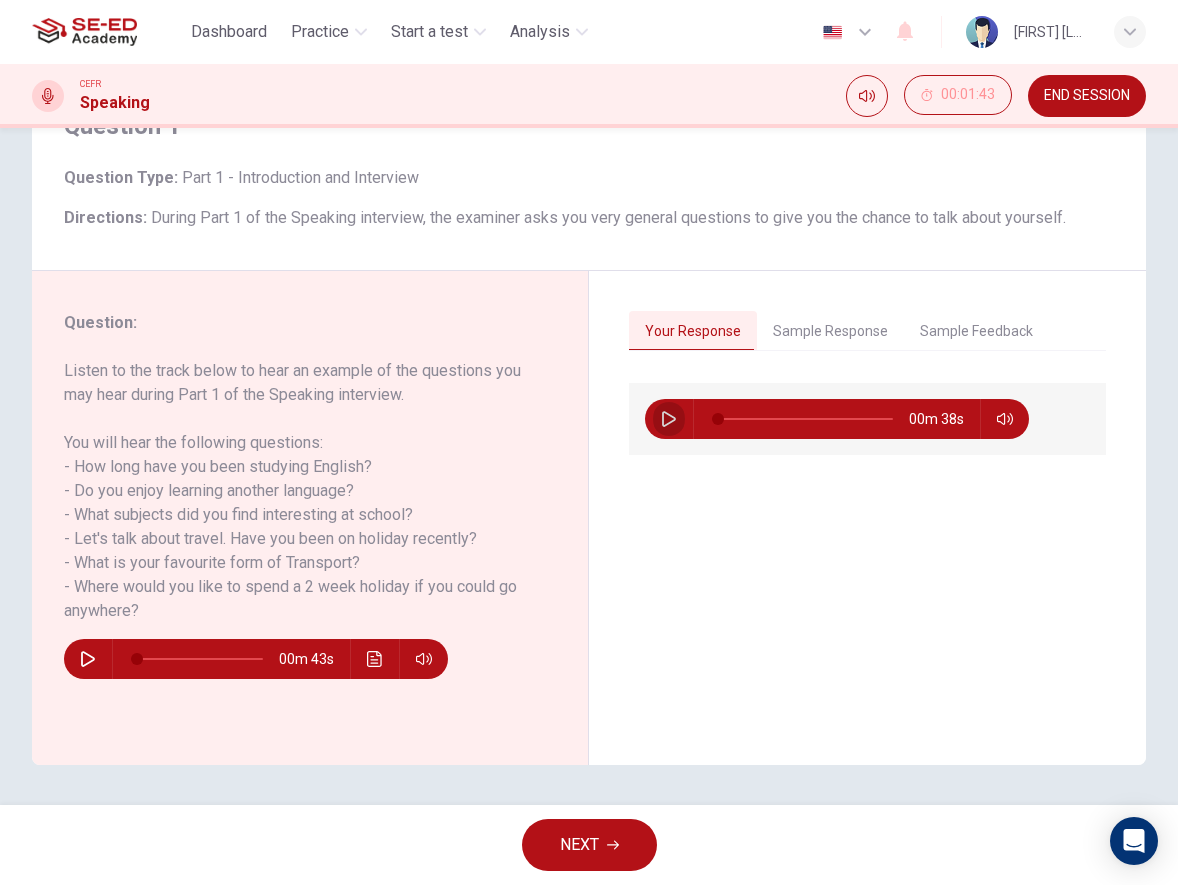 click 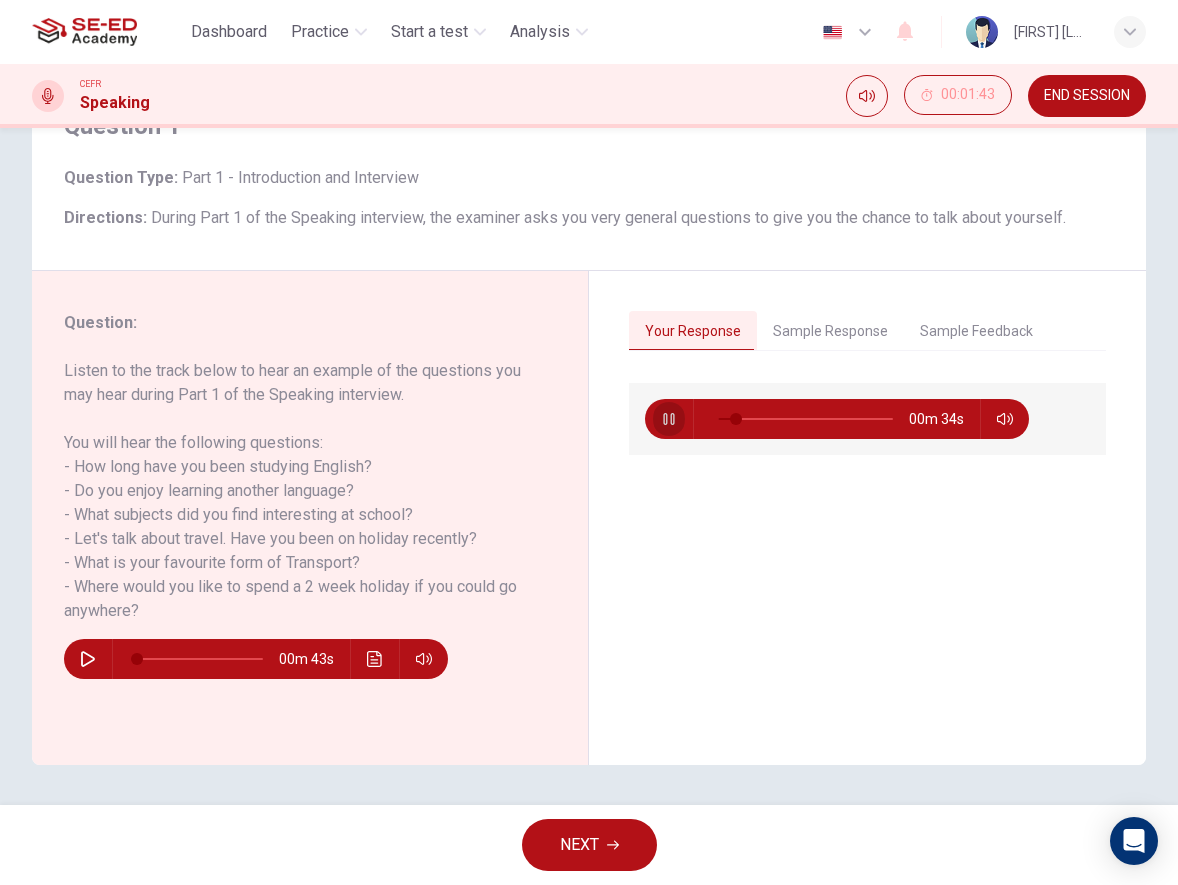 click 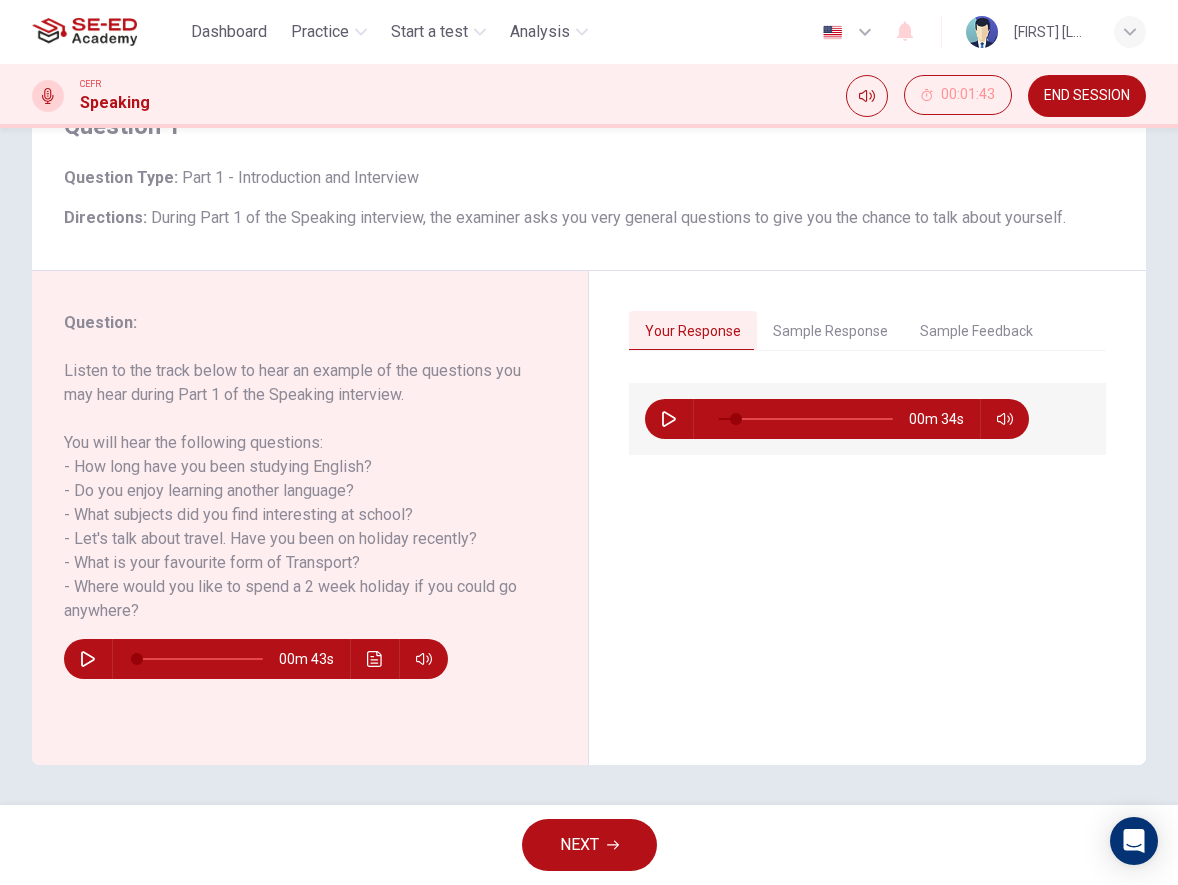 click on "NEXT" at bounding box center (589, 845) 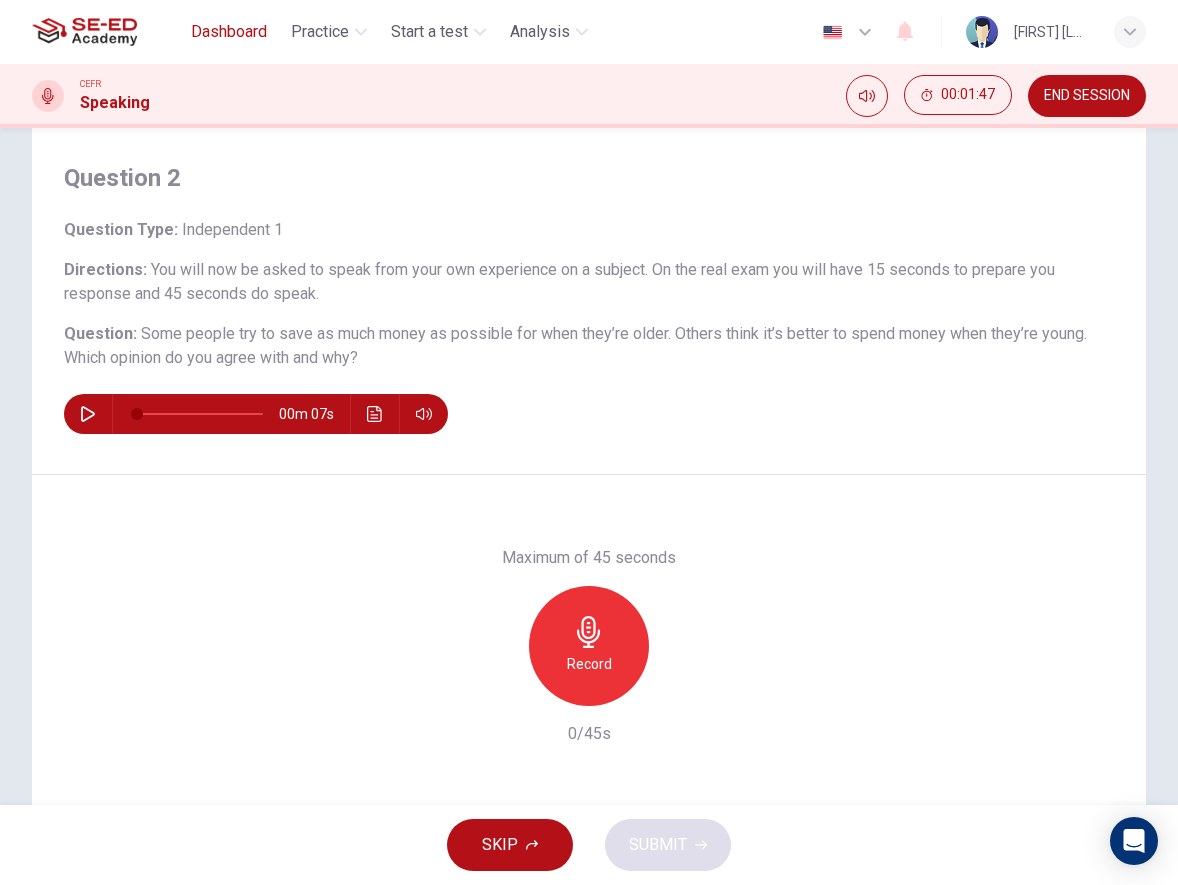 scroll, scrollTop: 0, scrollLeft: 0, axis: both 